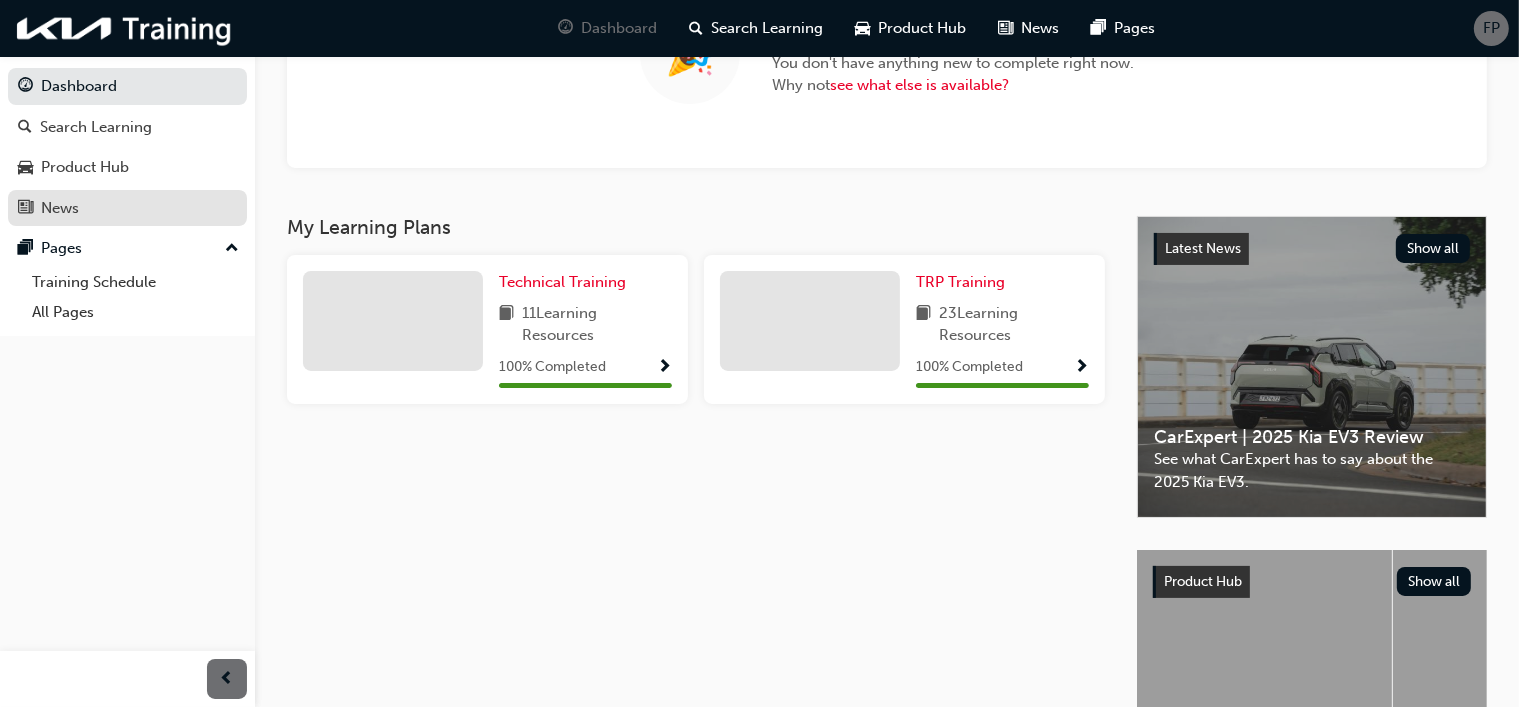 scroll, scrollTop: 126, scrollLeft: 0, axis: vertical 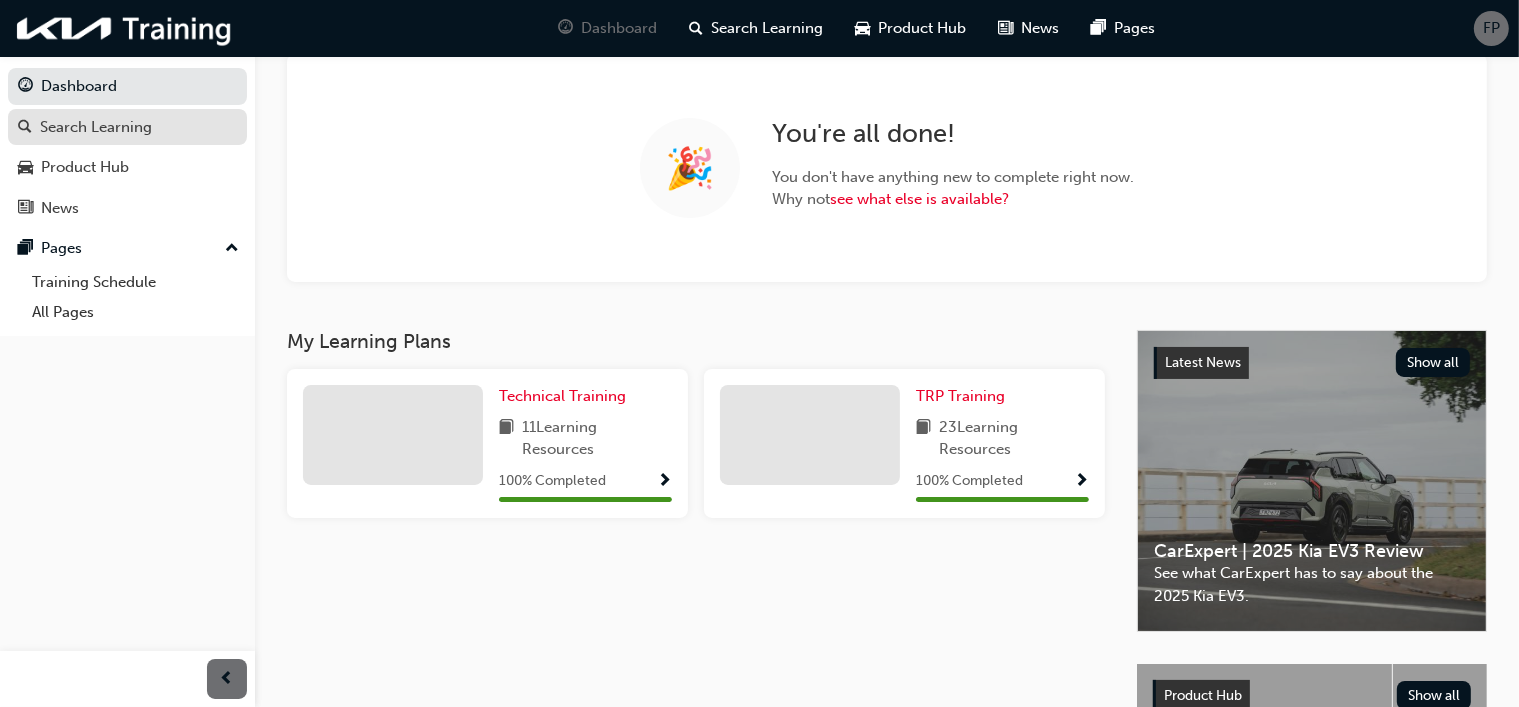 click on "Search Learning" at bounding box center (96, 127) 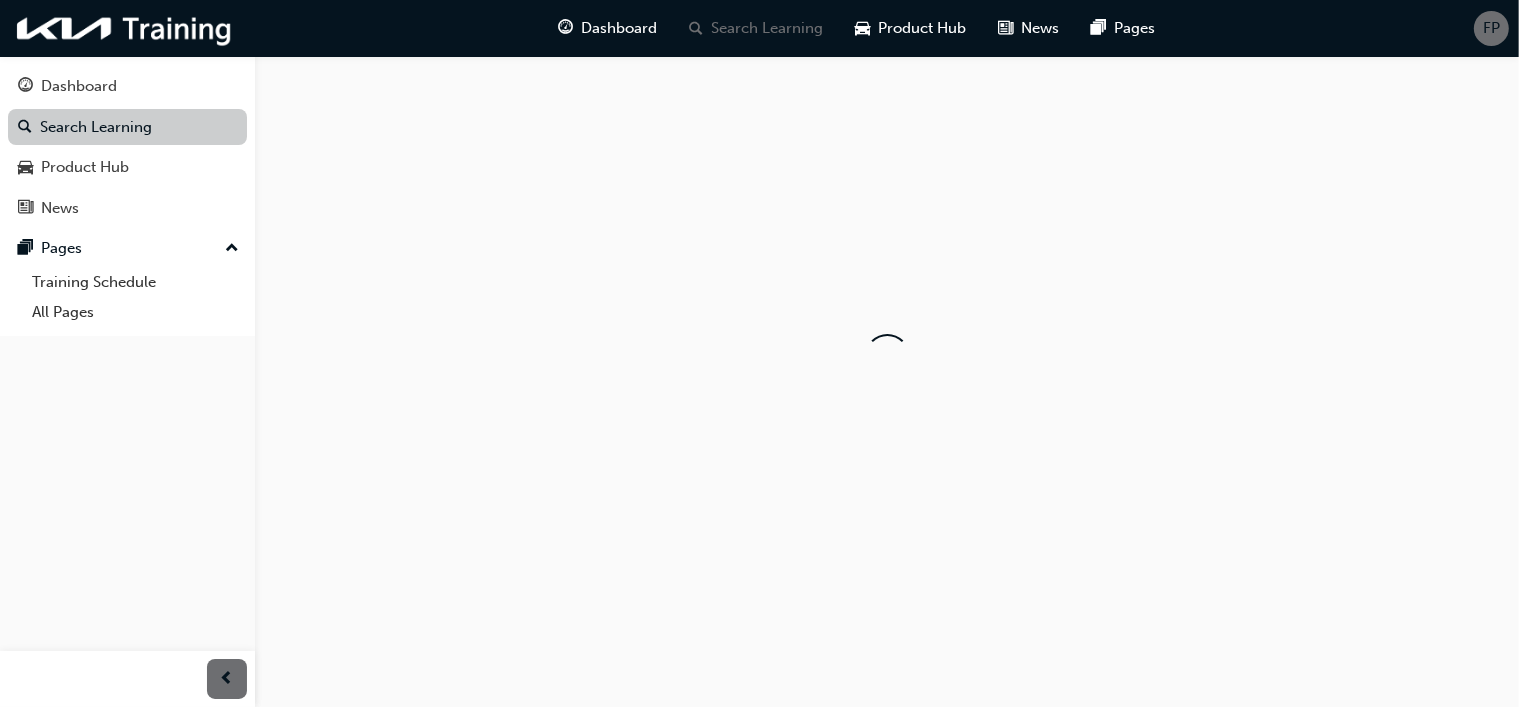 scroll, scrollTop: 0, scrollLeft: 0, axis: both 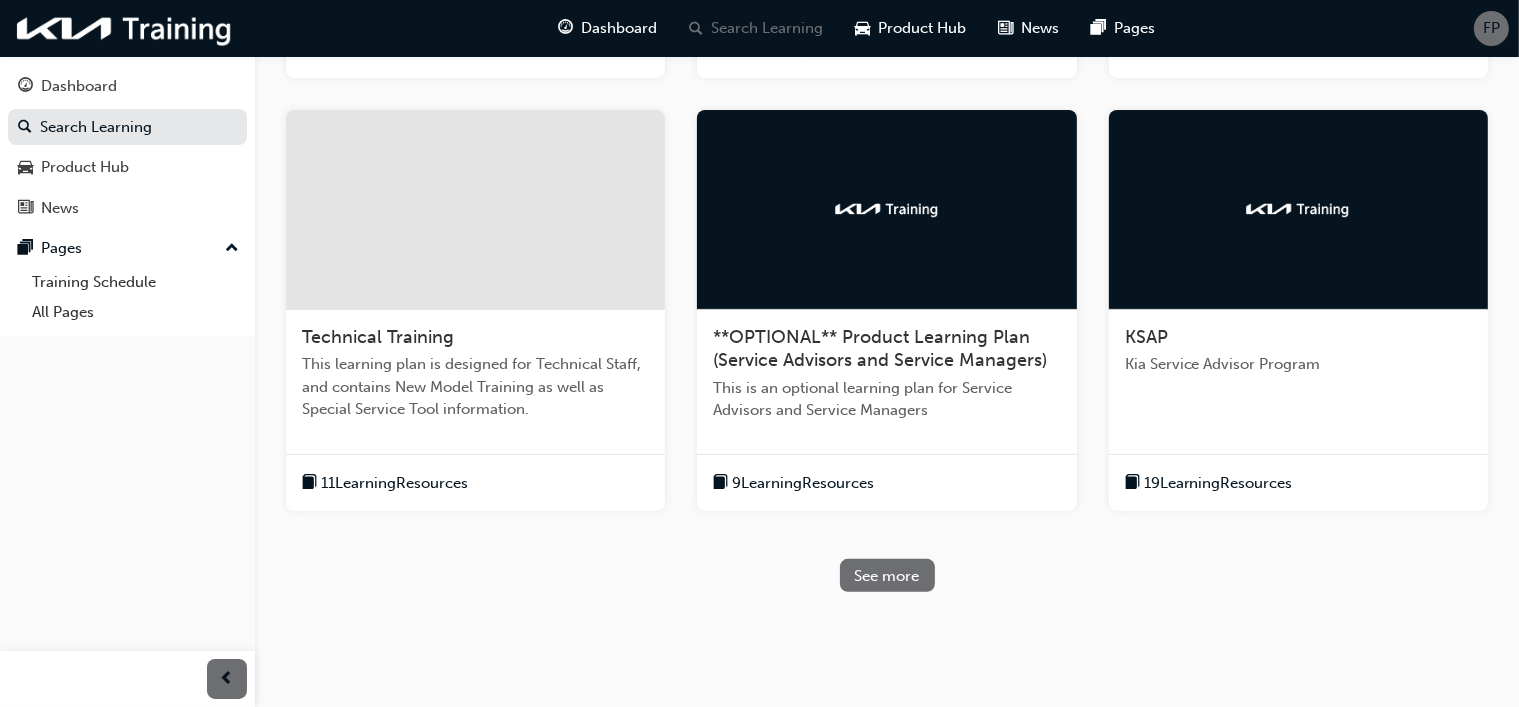 click at bounding box center (1298, 209) 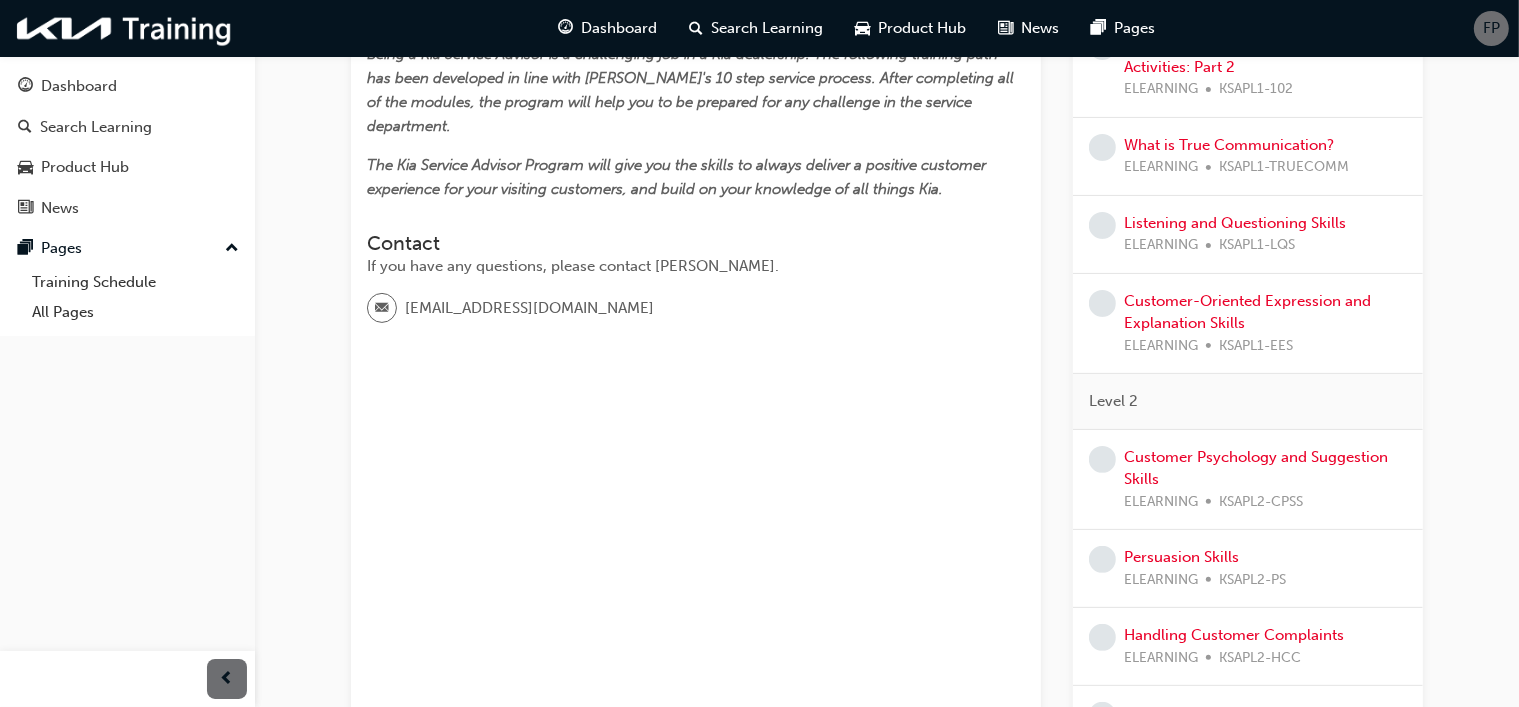 scroll, scrollTop: 0, scrollLeft: 0, axis: both 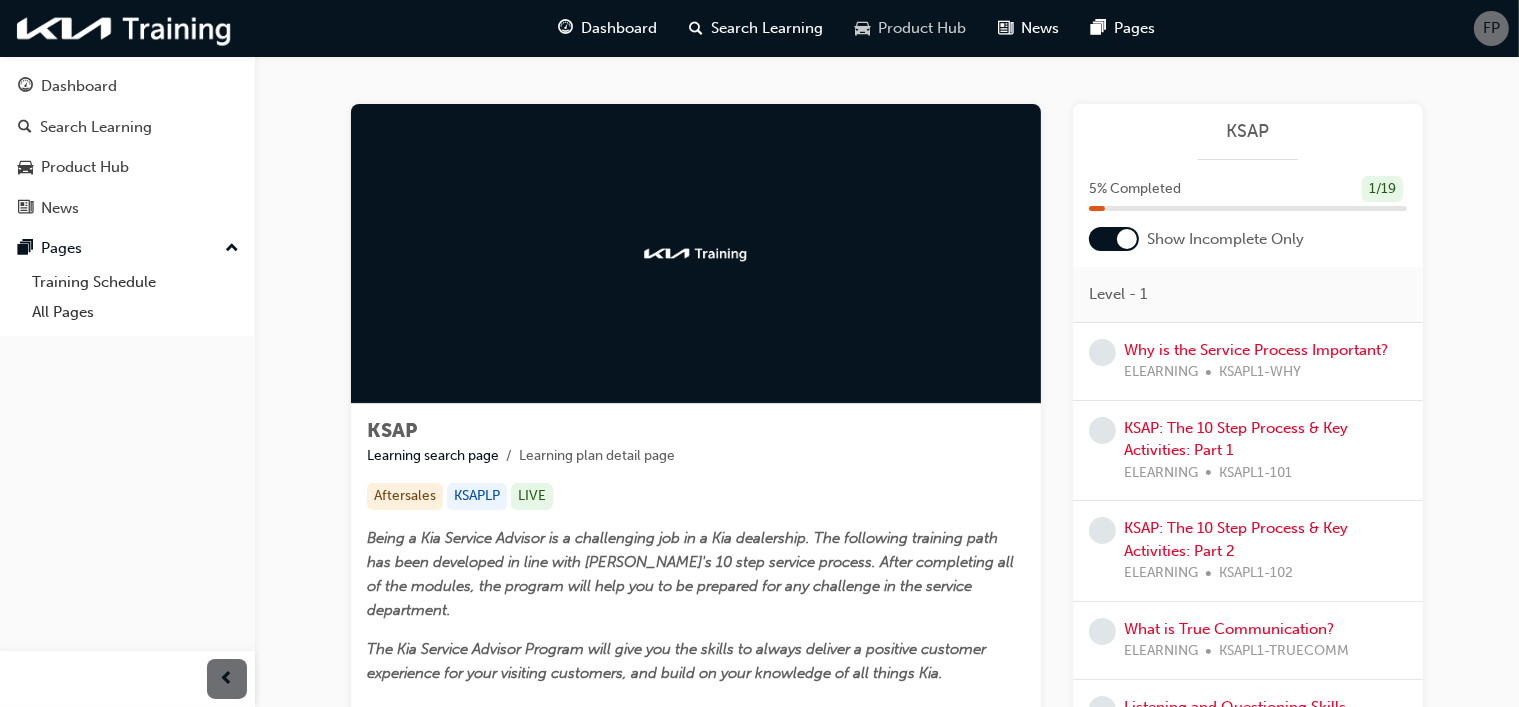 click on "Product Hub" at bounding box center [923, 28] 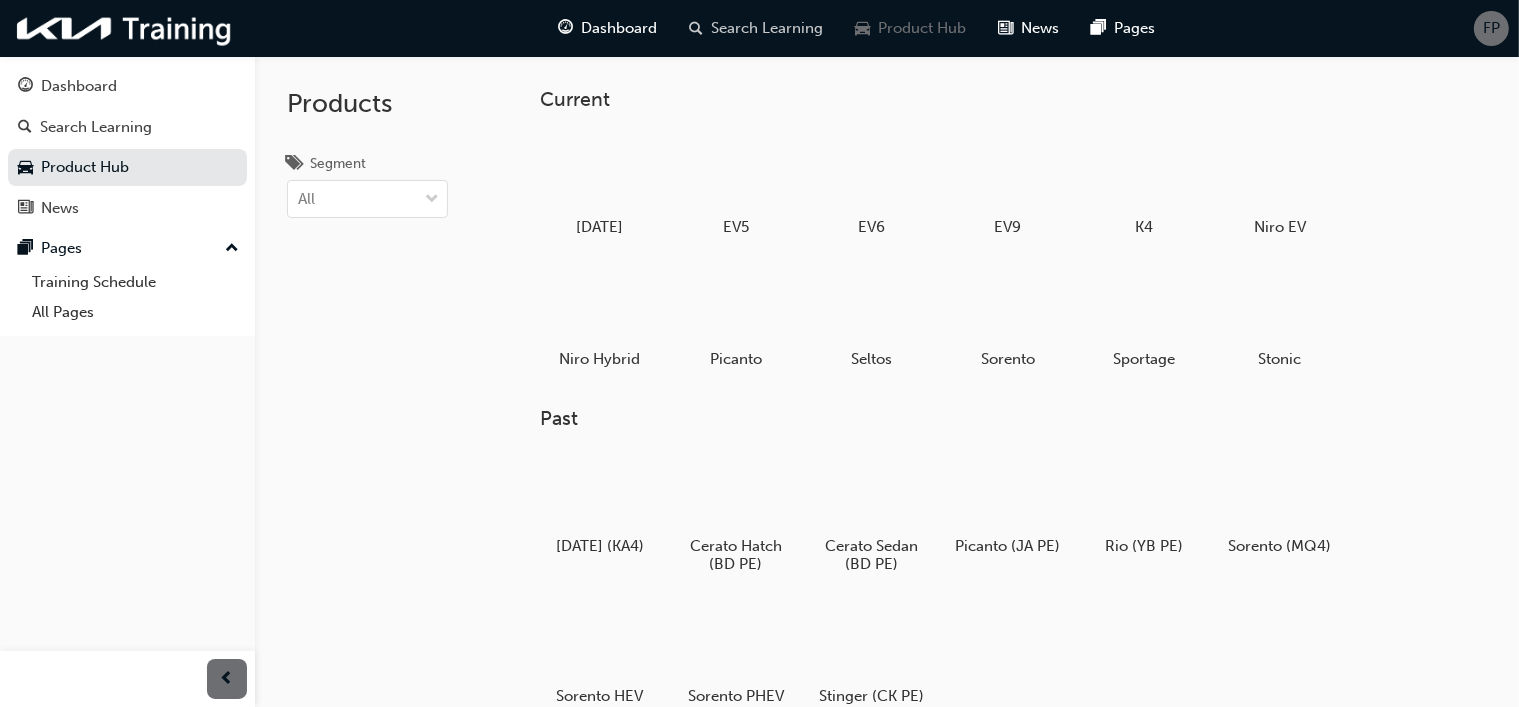 click on "Search Learning" at bounding box center (768, 28) 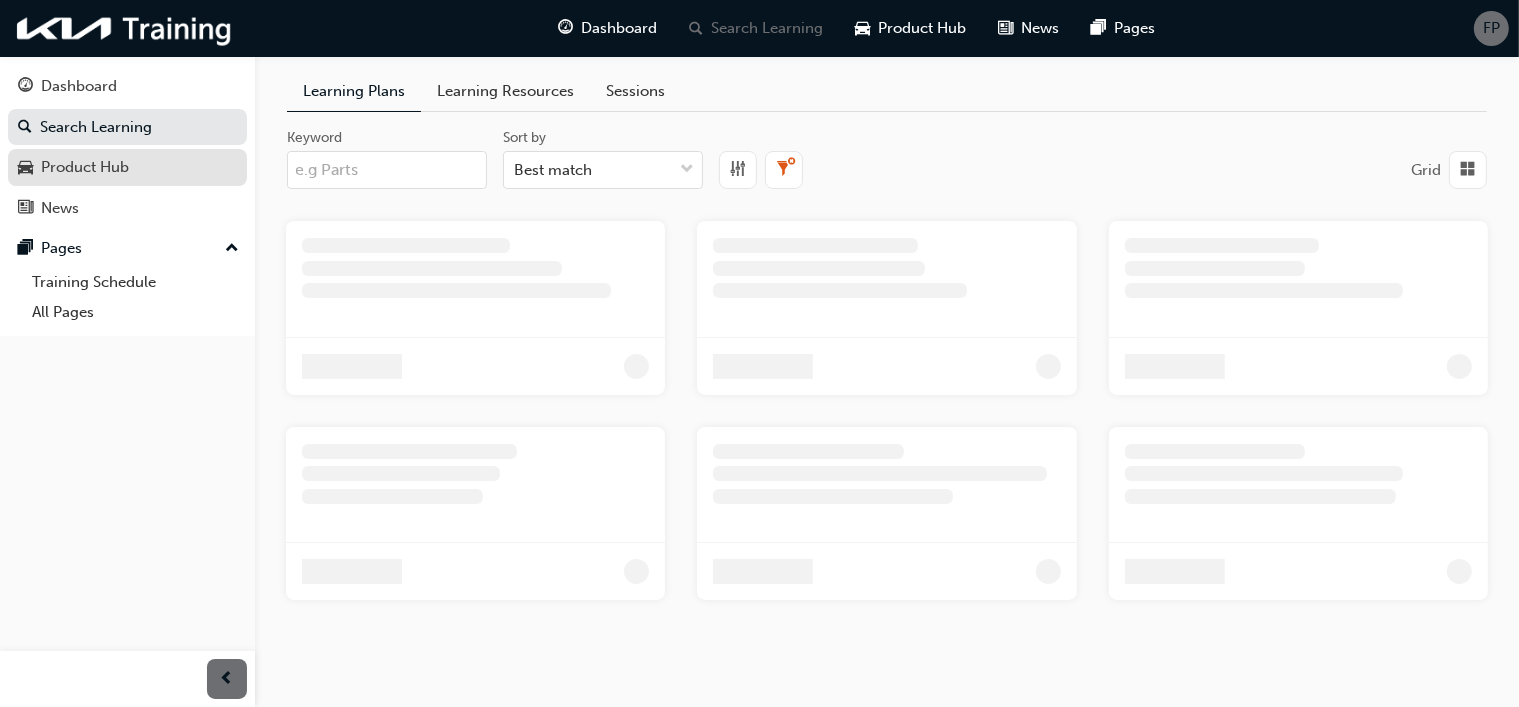 click on "Product Hub" at bounding box center (85, 167) 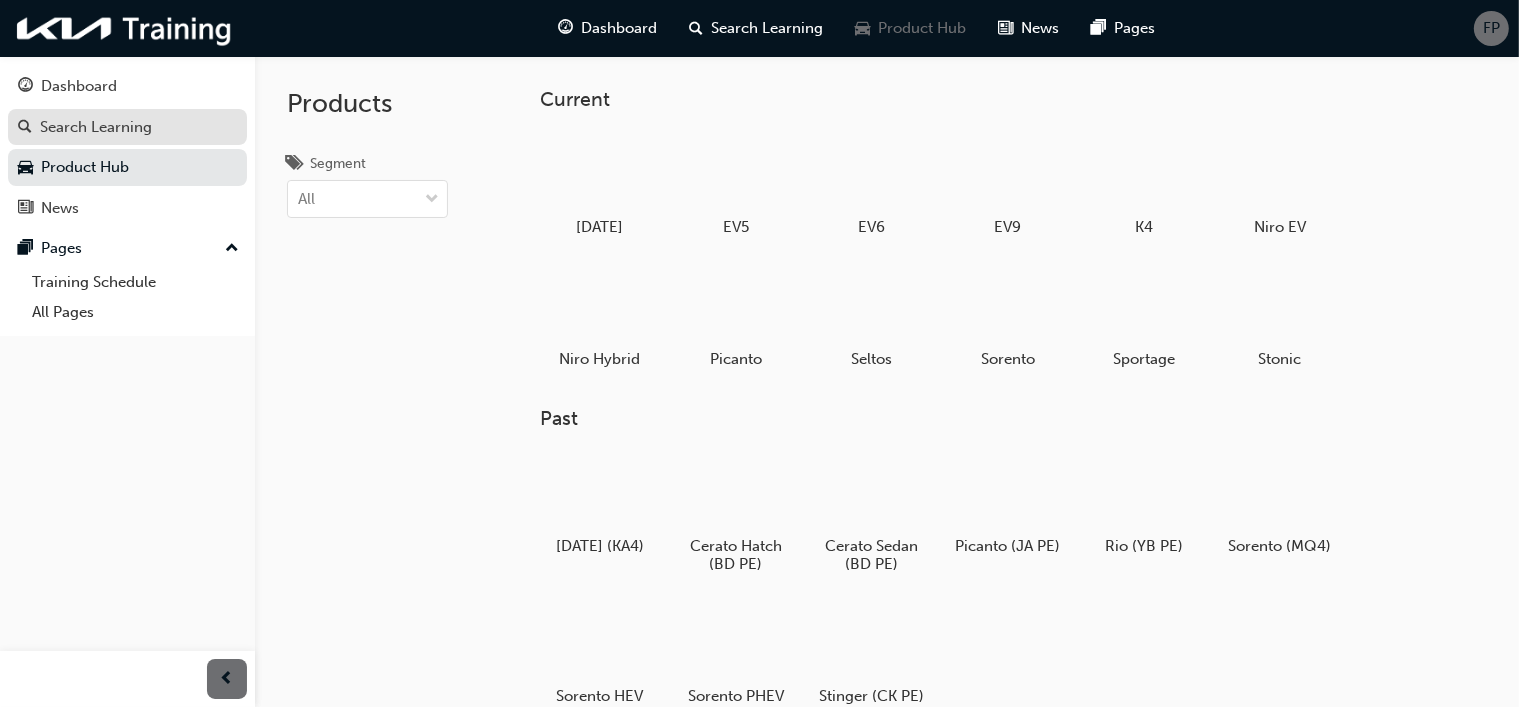 click on "Search Learning" at bounding box center [96, 127] 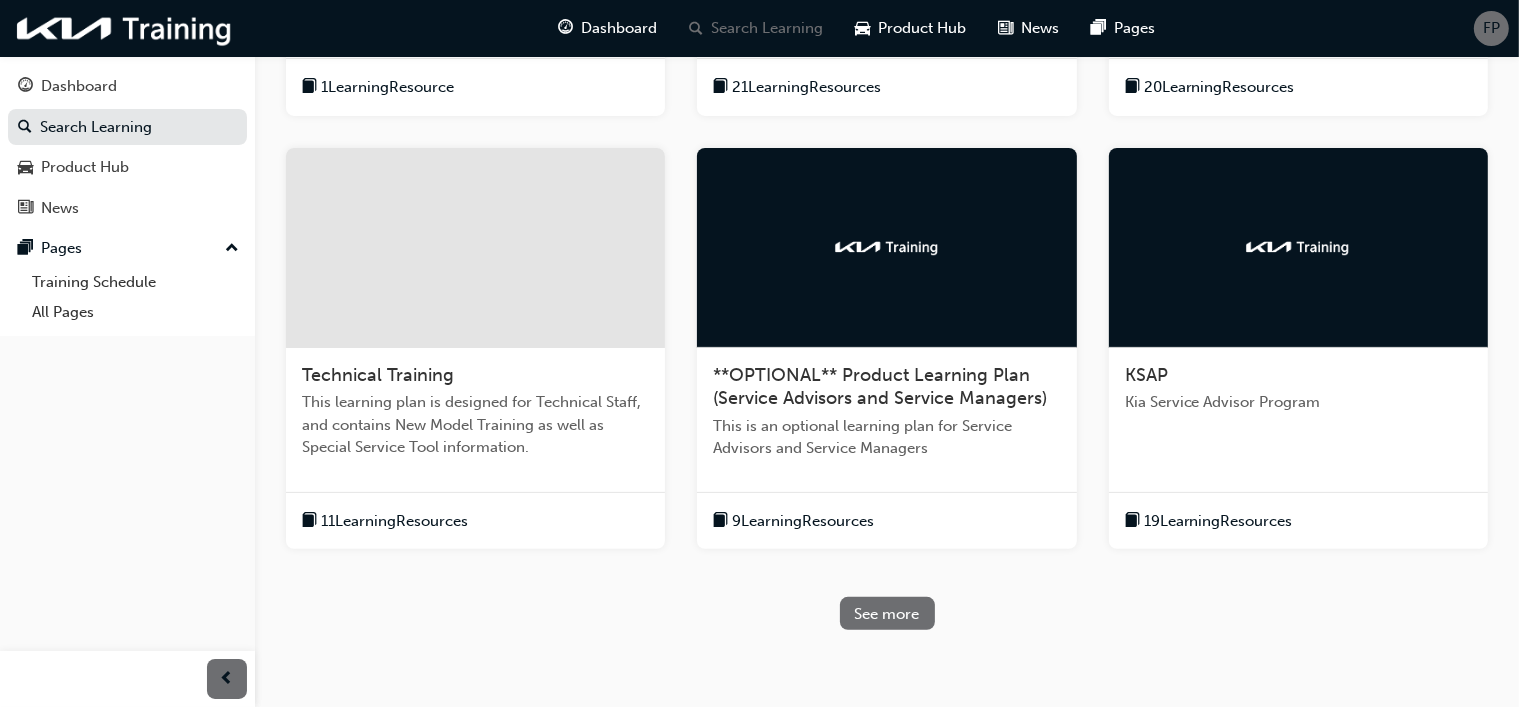 scroll, scrollTop: 531, scrollLeft: 0, axis: vertical 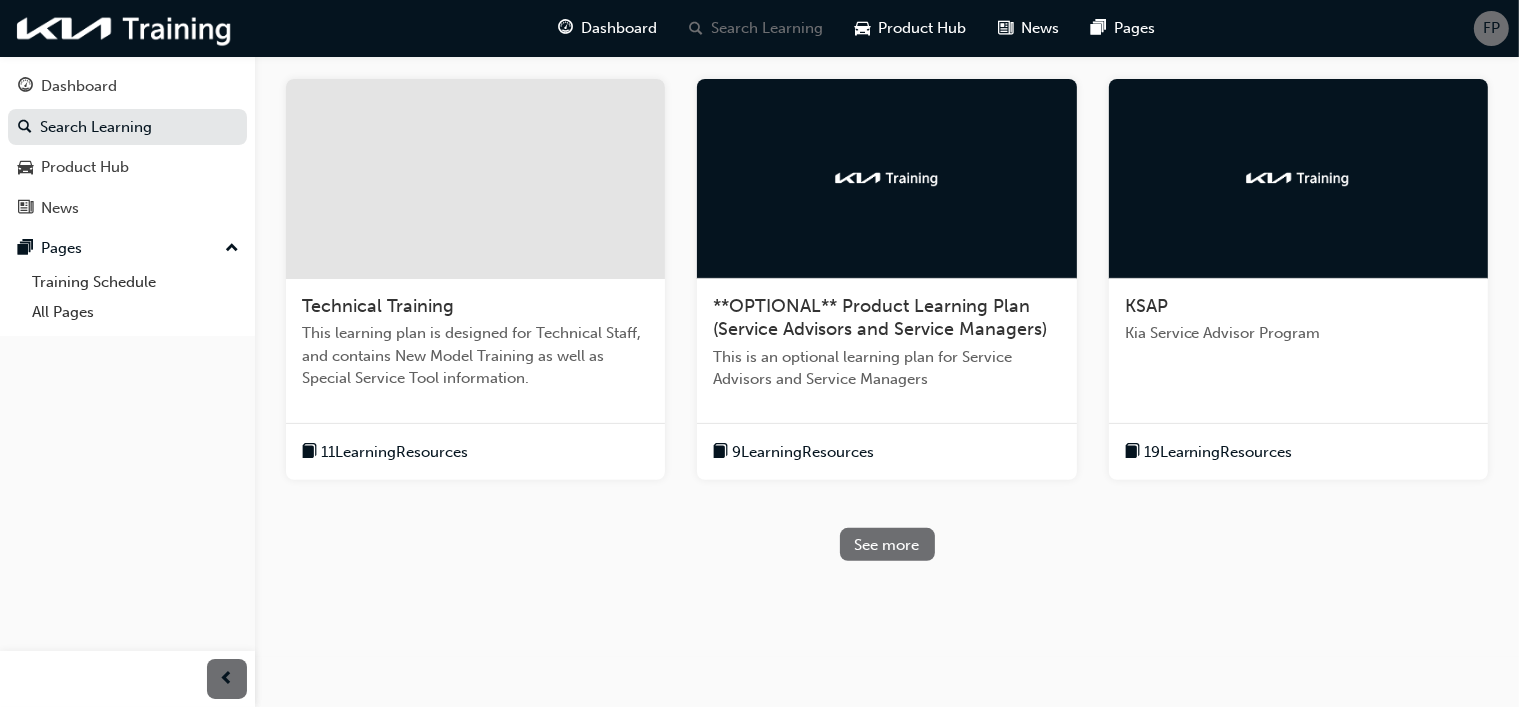 click on "See more" at bounding box center [887, 545] 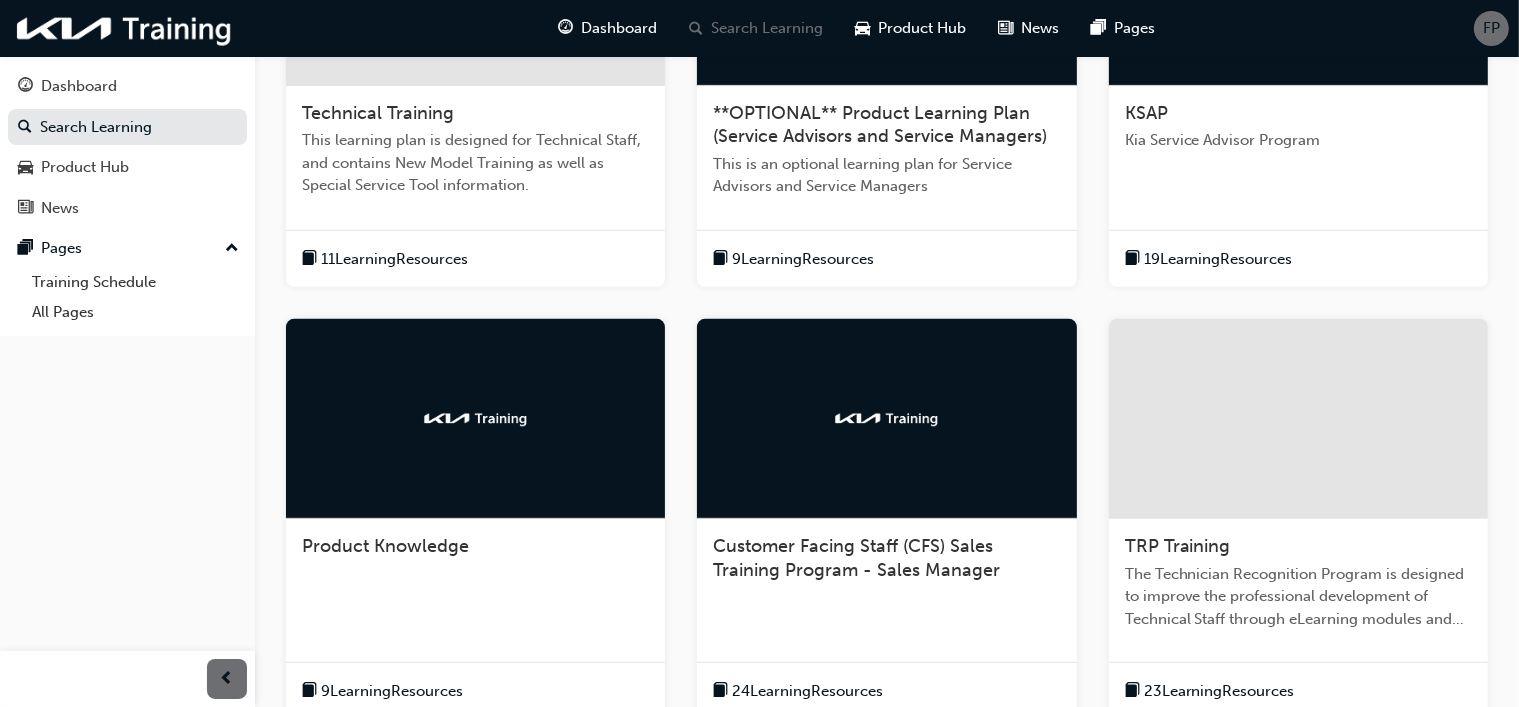 scroll, scrollTop: 531, scrollLeft: 0, axis: vertical 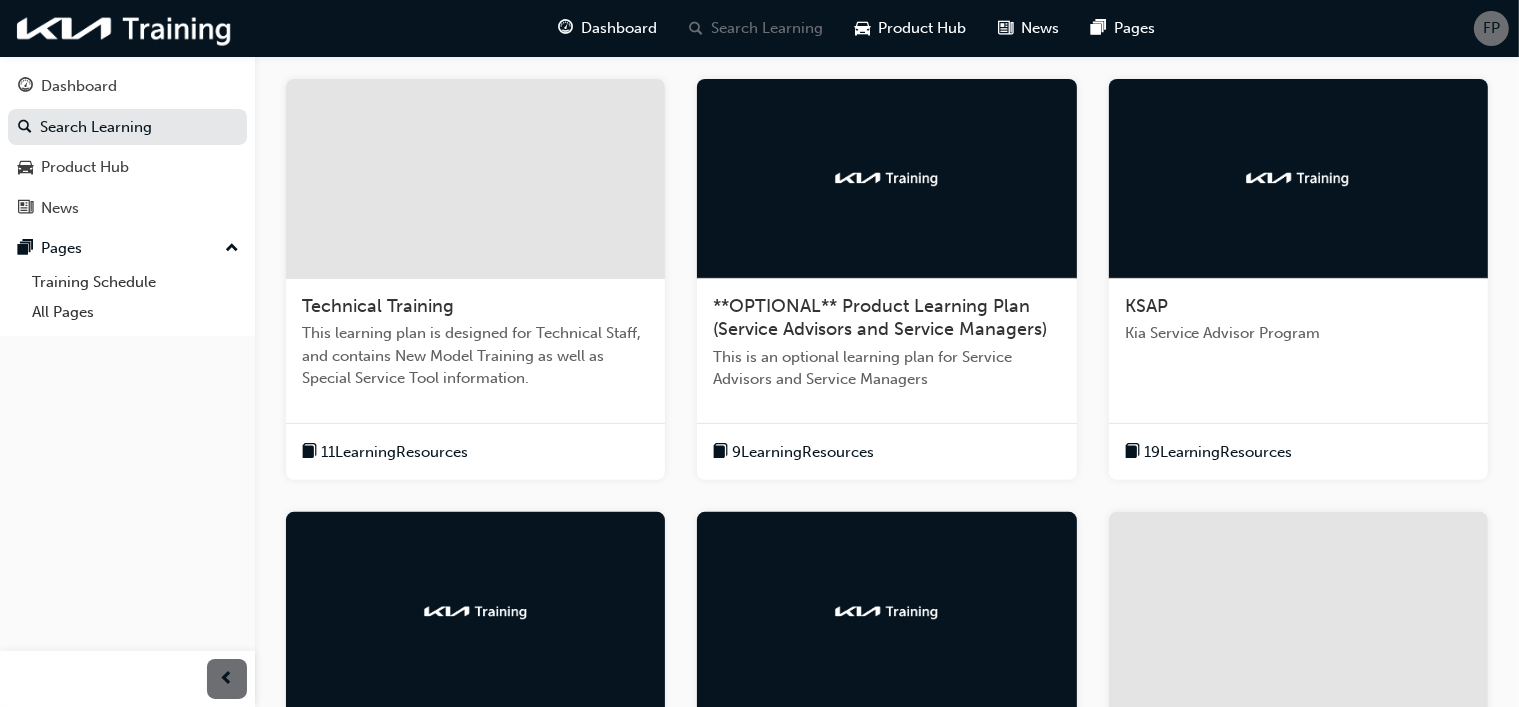 click on "Technical Training" at bounding box center [378, 306] 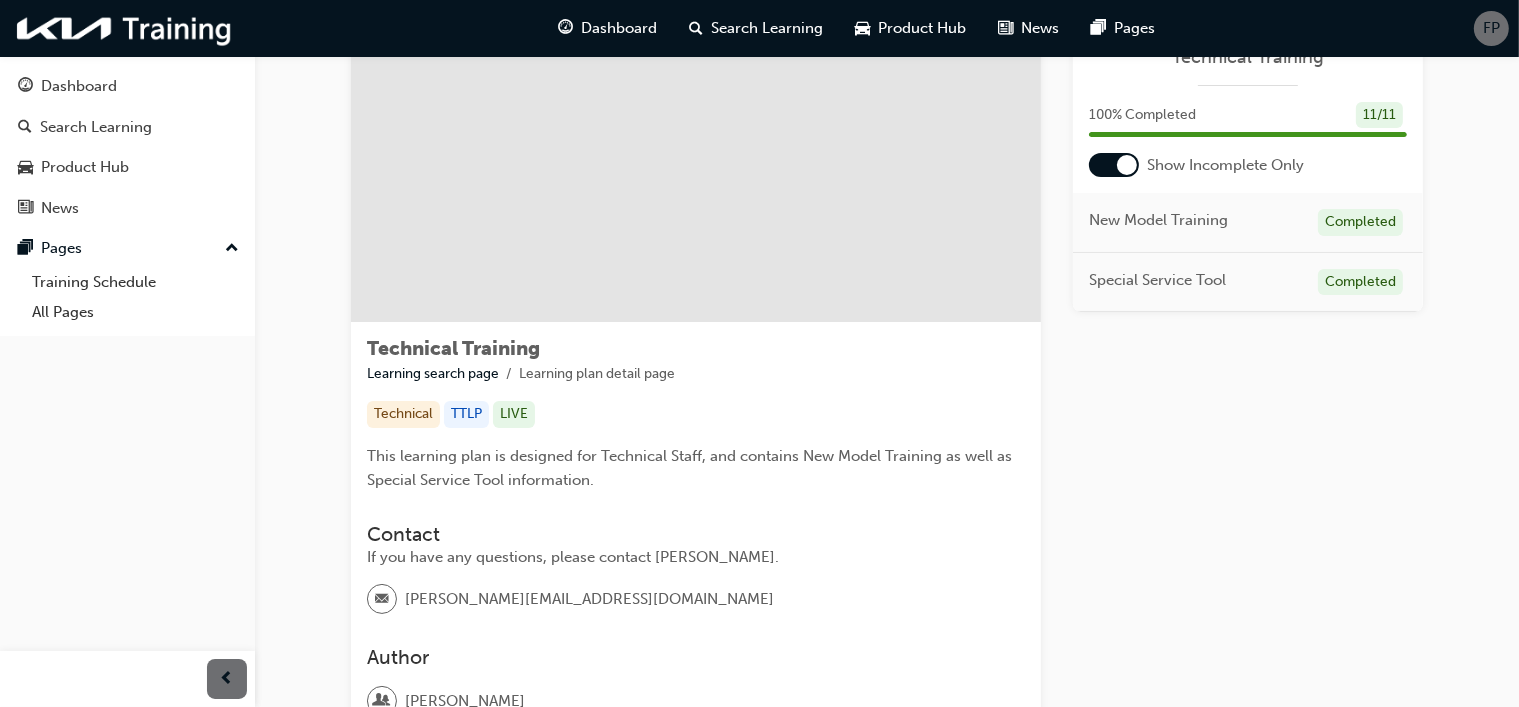 scroll, scrollTop: 0, scrollLeft: 0, axis: both 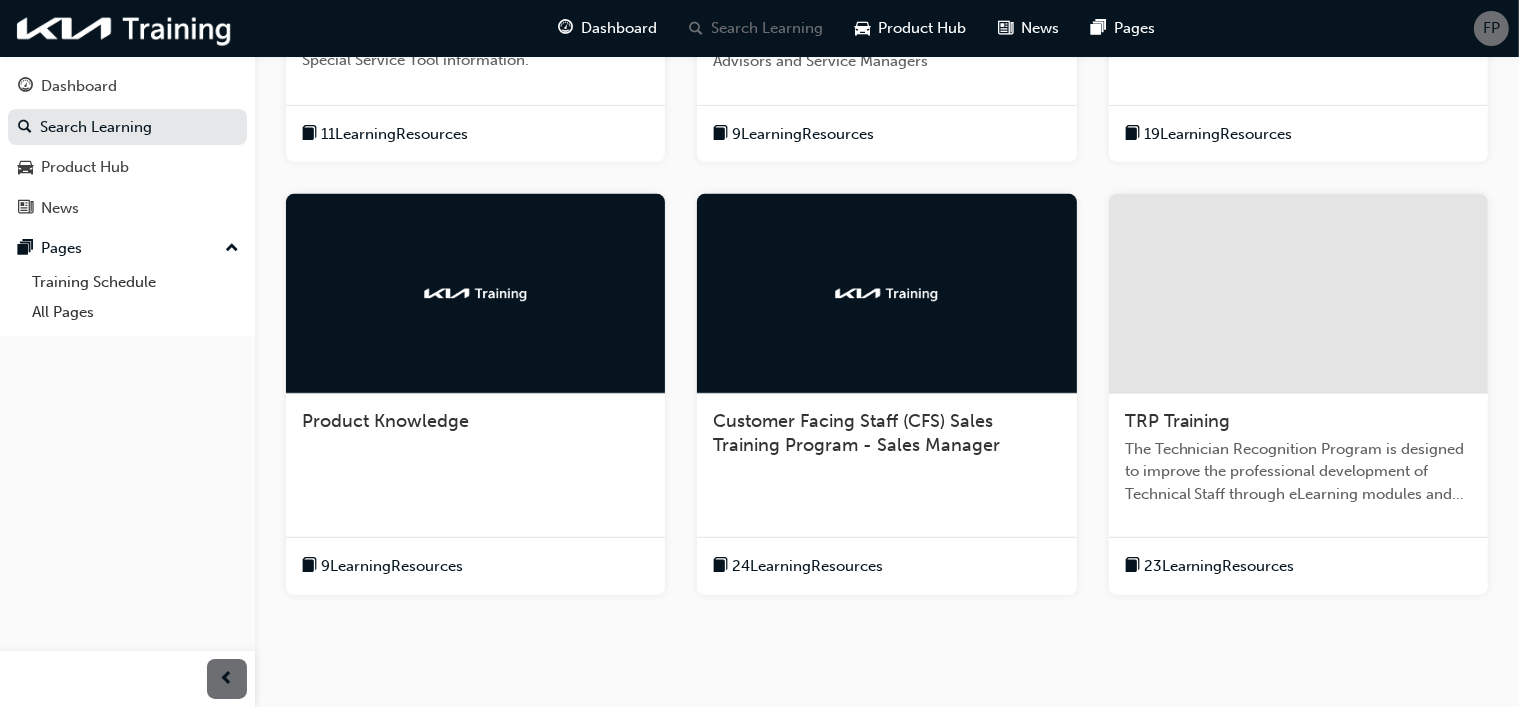 click on "TRP Training" at bounding box center (1178, 421) 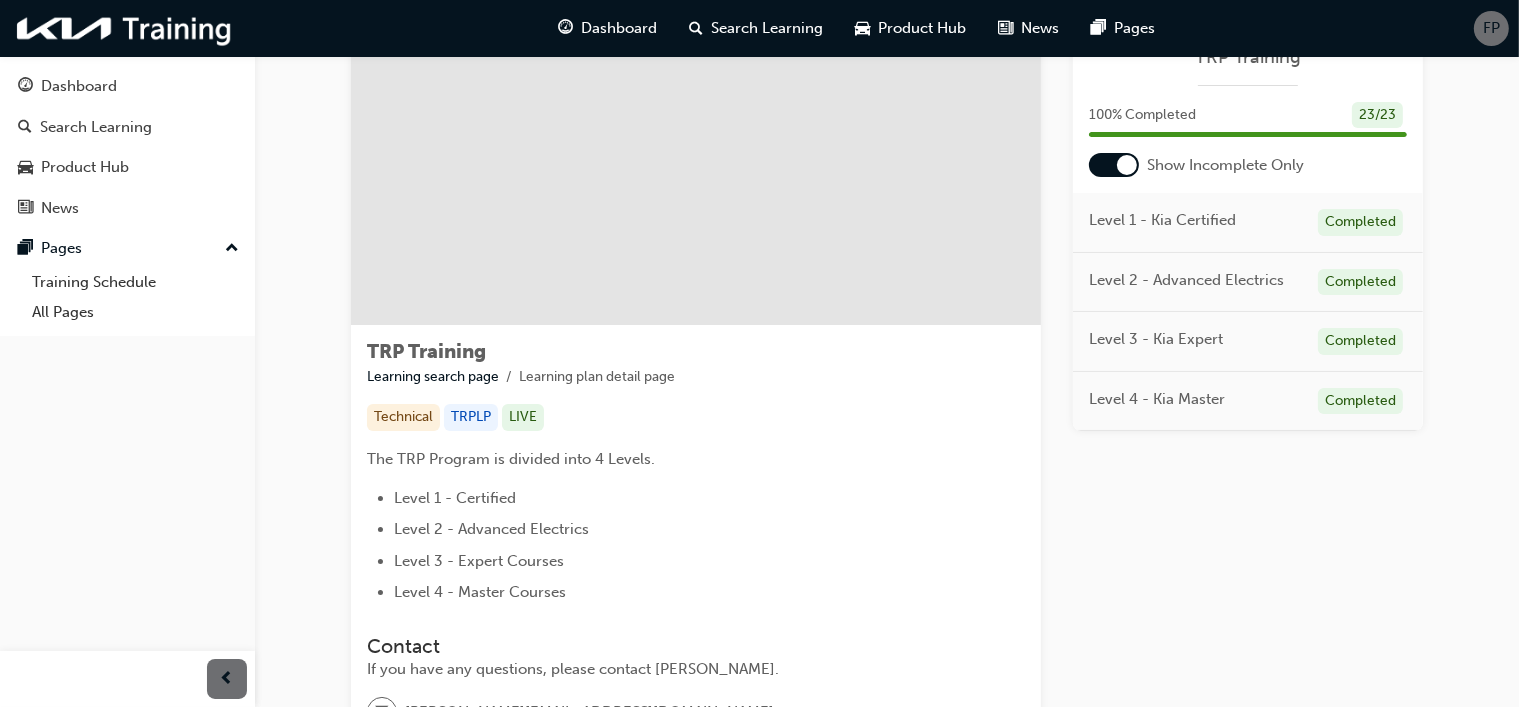 scroll, scrollTop: 0, scrollLeft: 0, axis: both 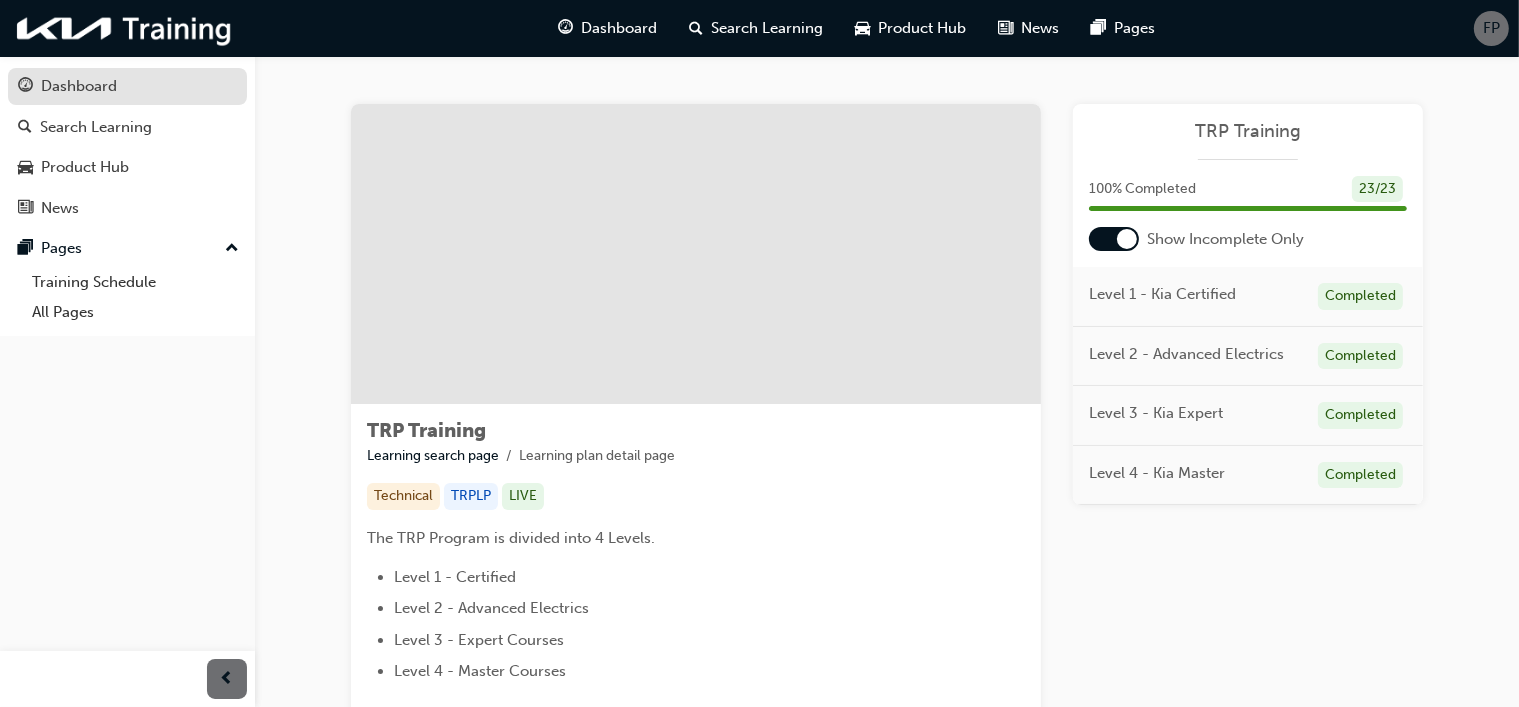click on "Dashboard" at bounding box center (79, 86) 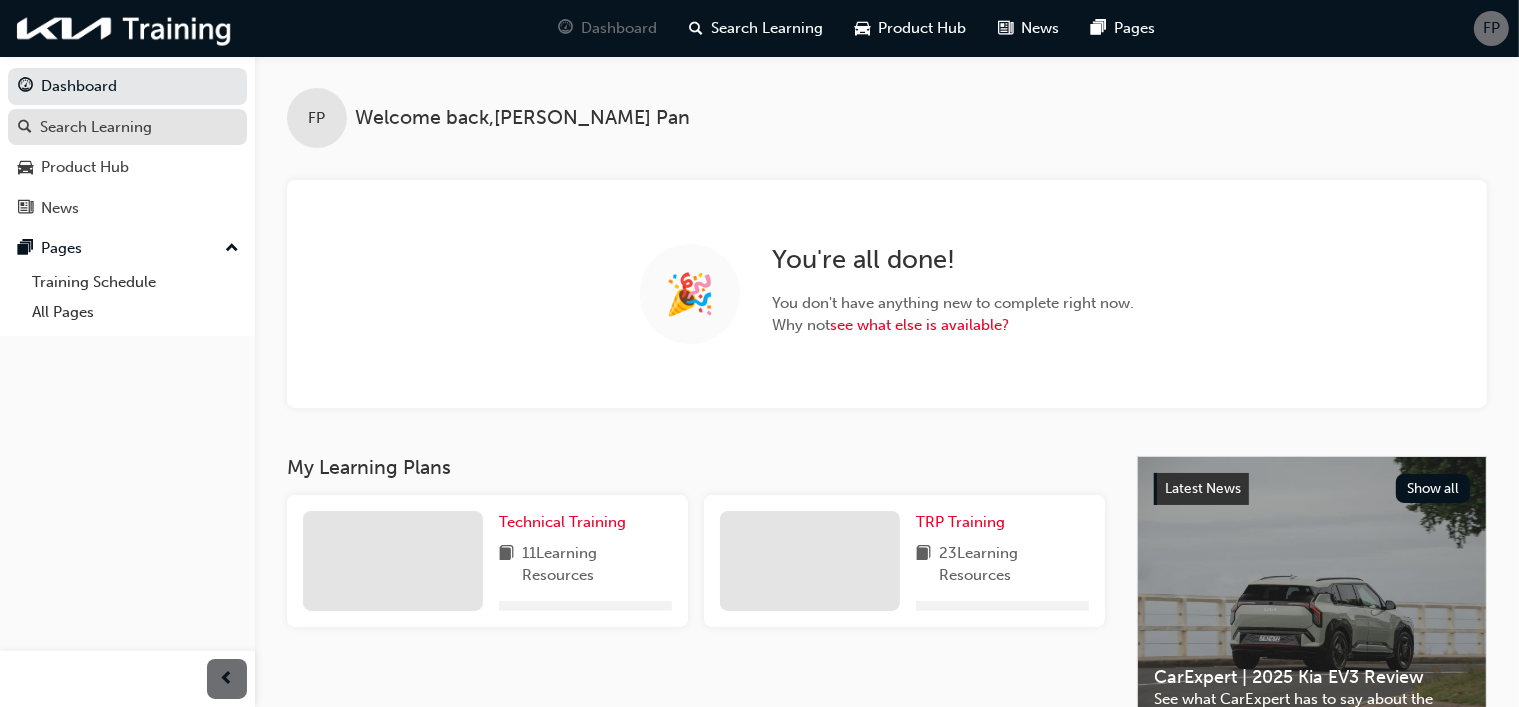 click on "Search Learning" at bounding box center (96, 127) 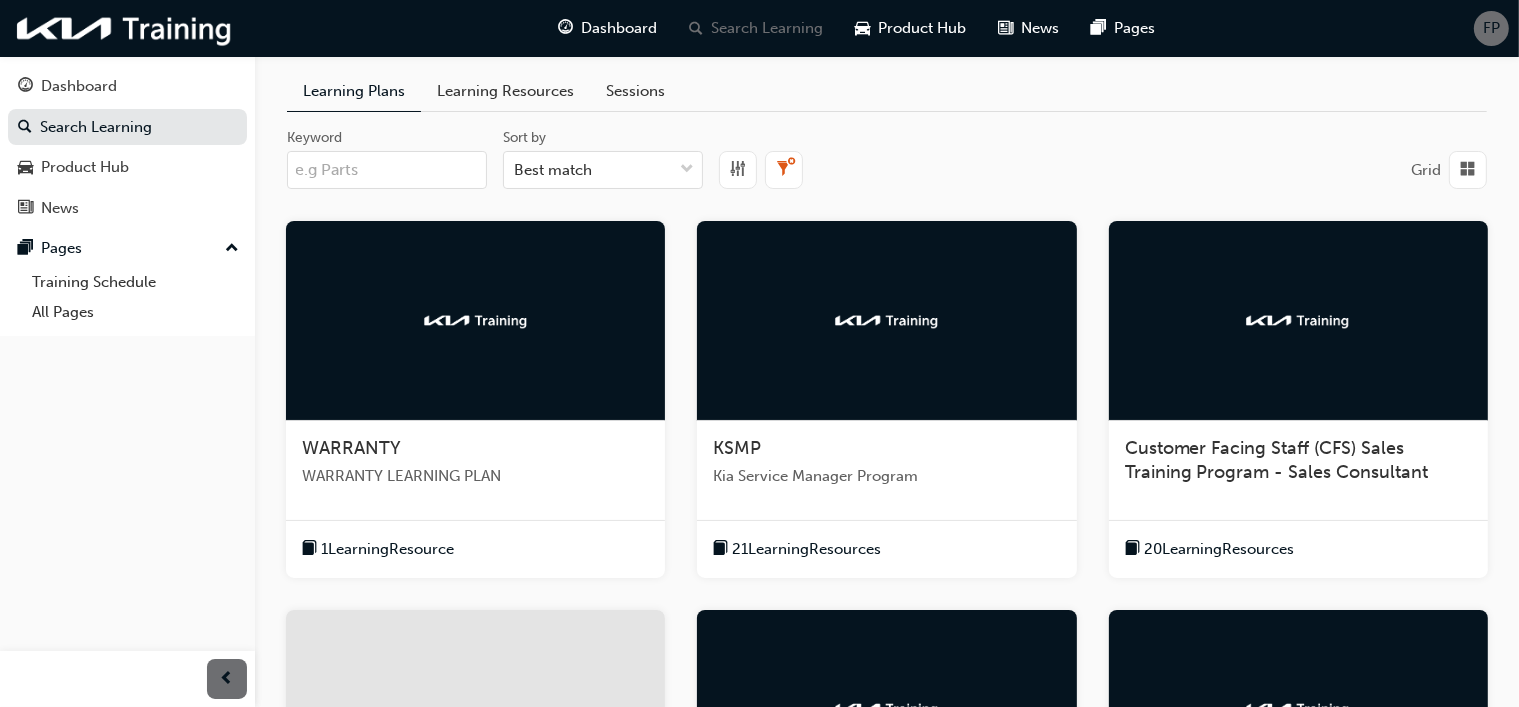 scroll, scrollTop: 100, scrollLeft: 0, axis: vertical 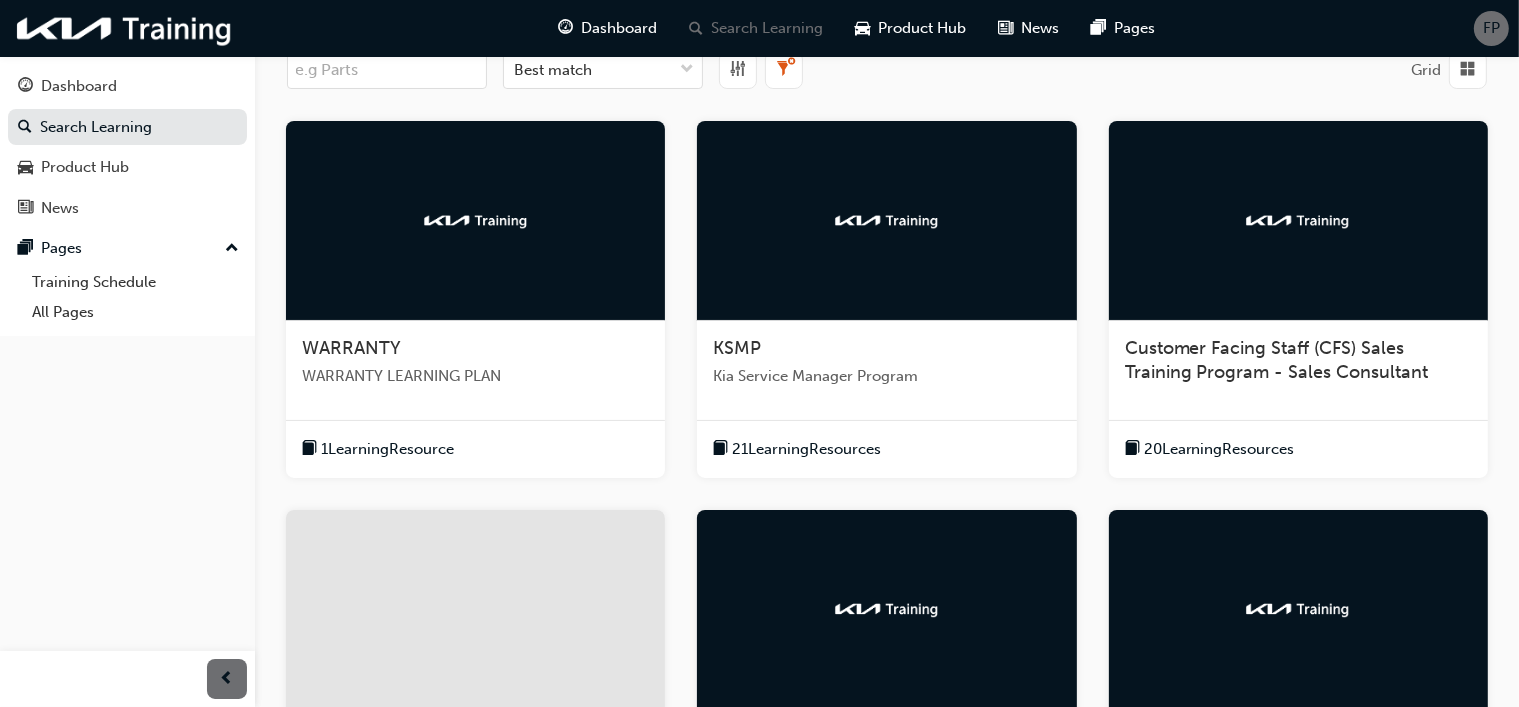 click on "WARRANTY" at bounding box center (351, 348) 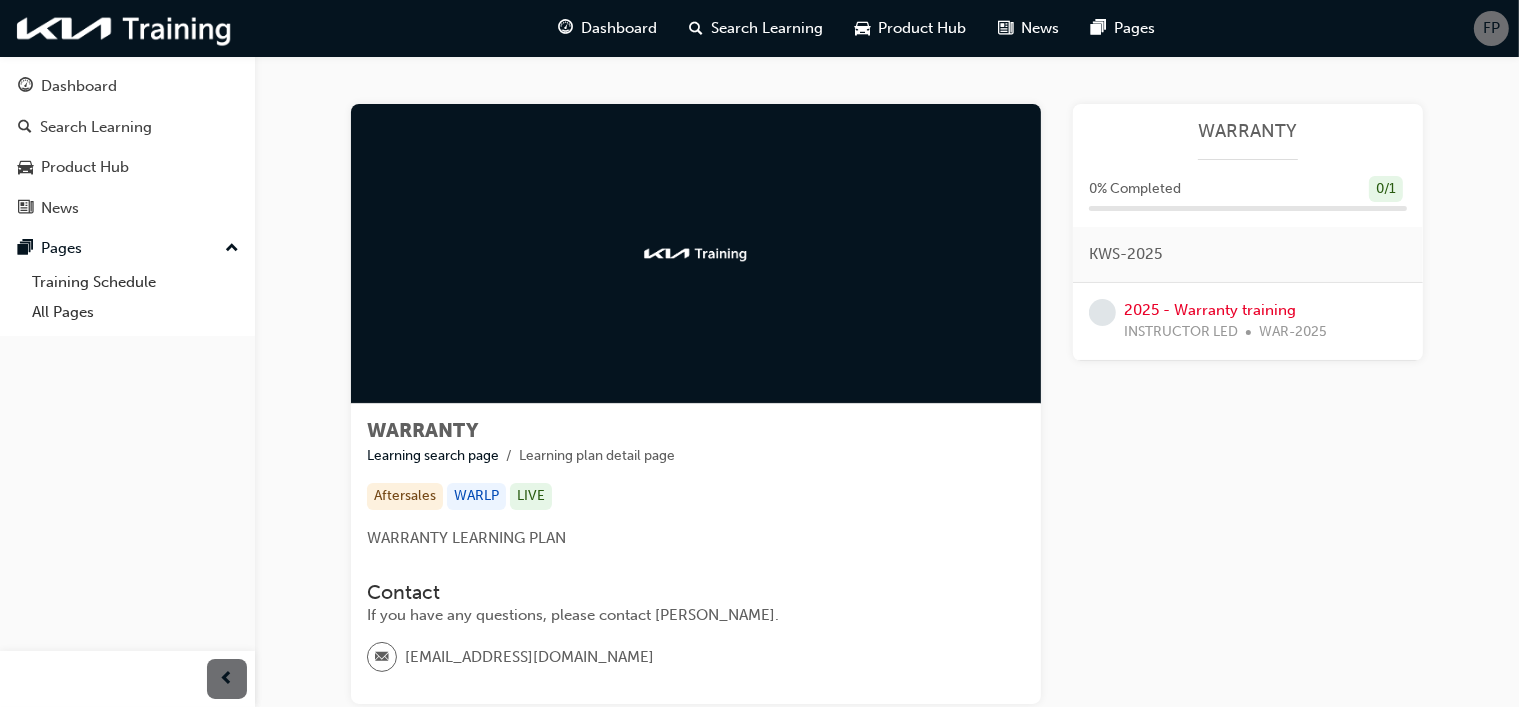 scroll, scrollTop: 100, scrollLeft: 0, axis: vertical 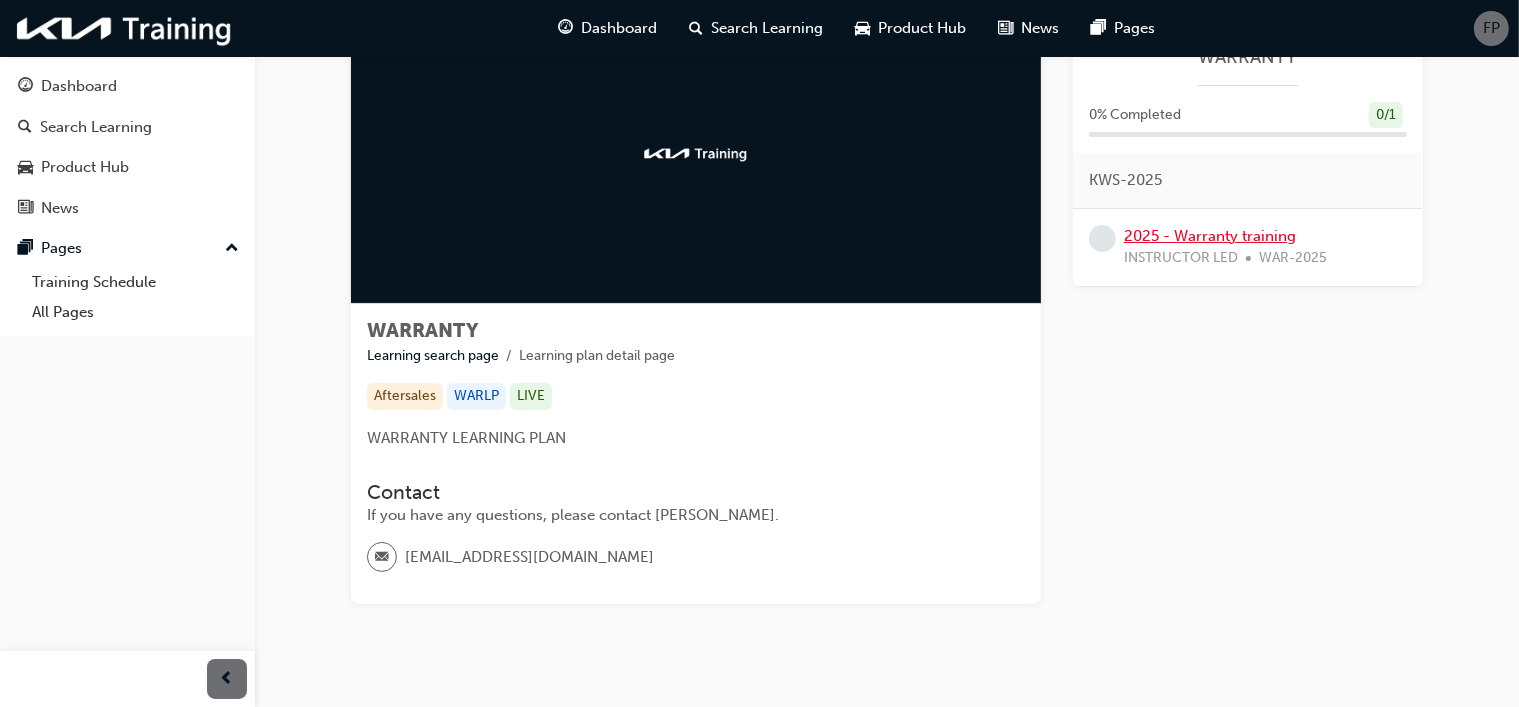 click on "2025 - Warranty training" at bounding box center (1210, 236) 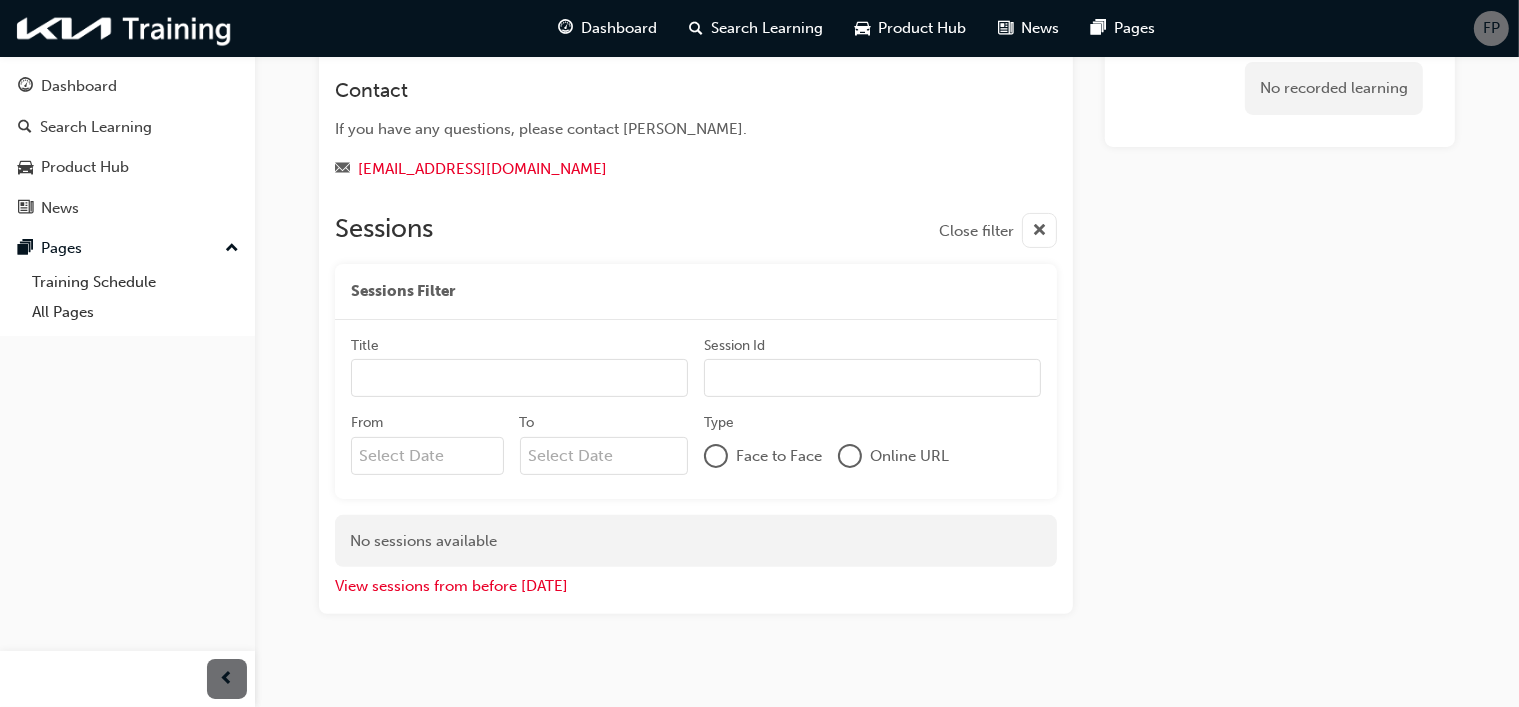 scroll, scrollTop: 460, scrollLeft: 0, axis: vertical 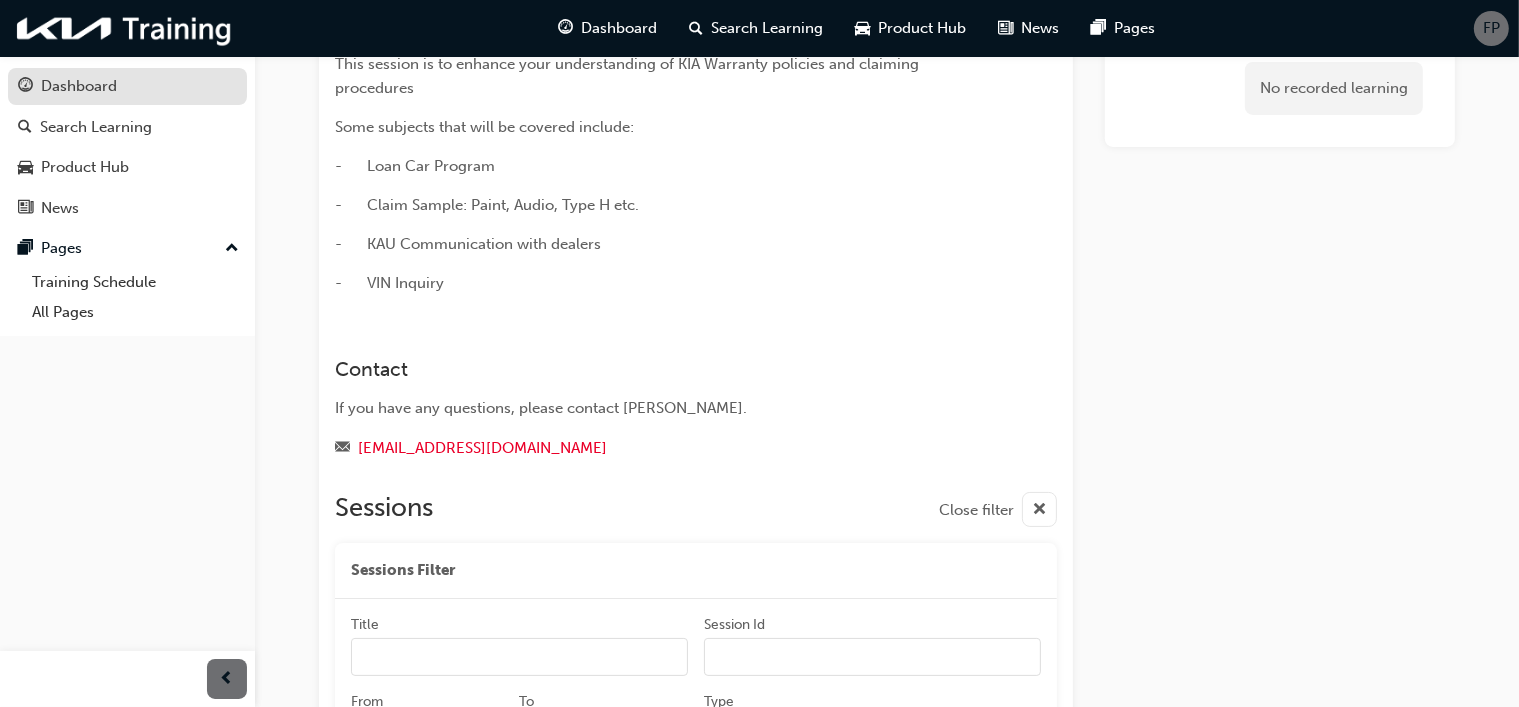 click on "Dashboard" at bounding box center [127, 86] 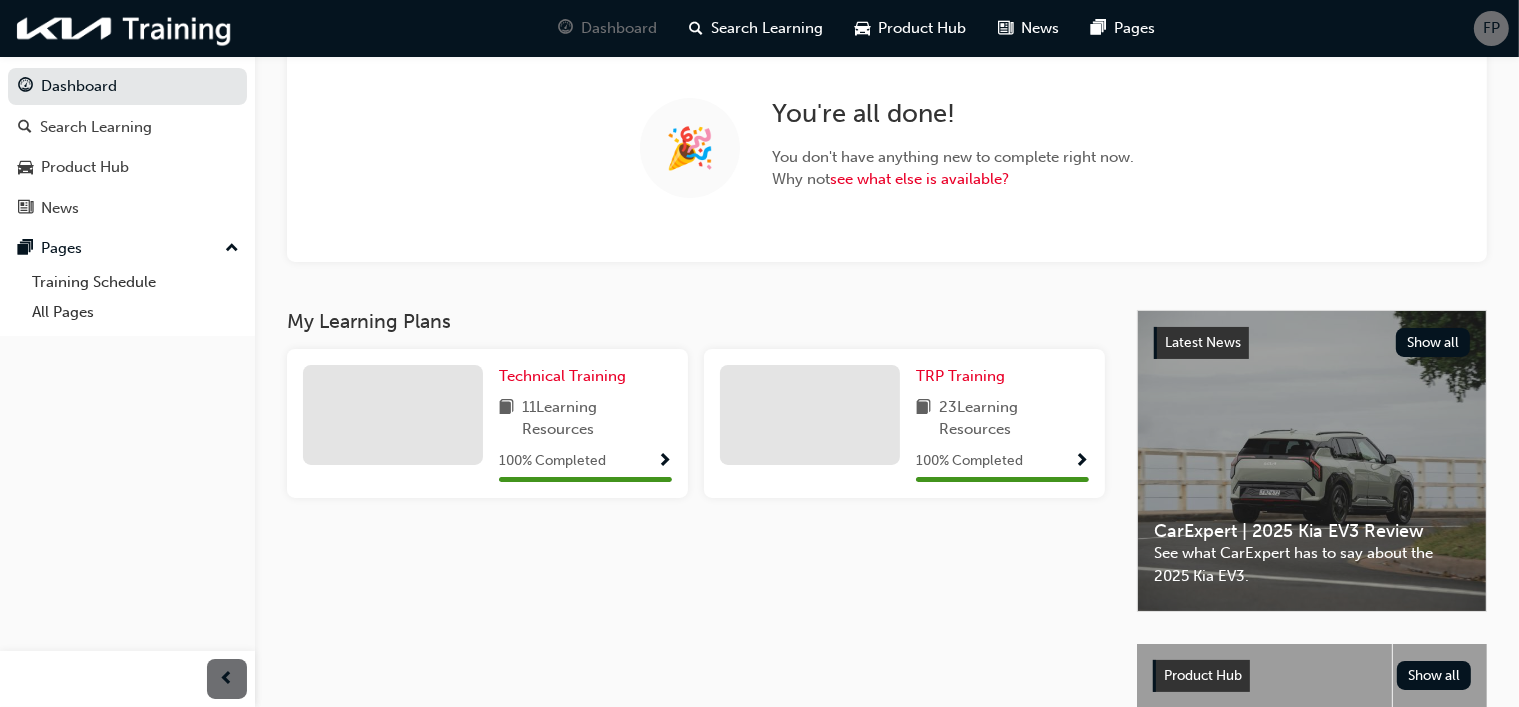 scroll, scrollTop: 60, scrollLeft: 0, axis: vertical 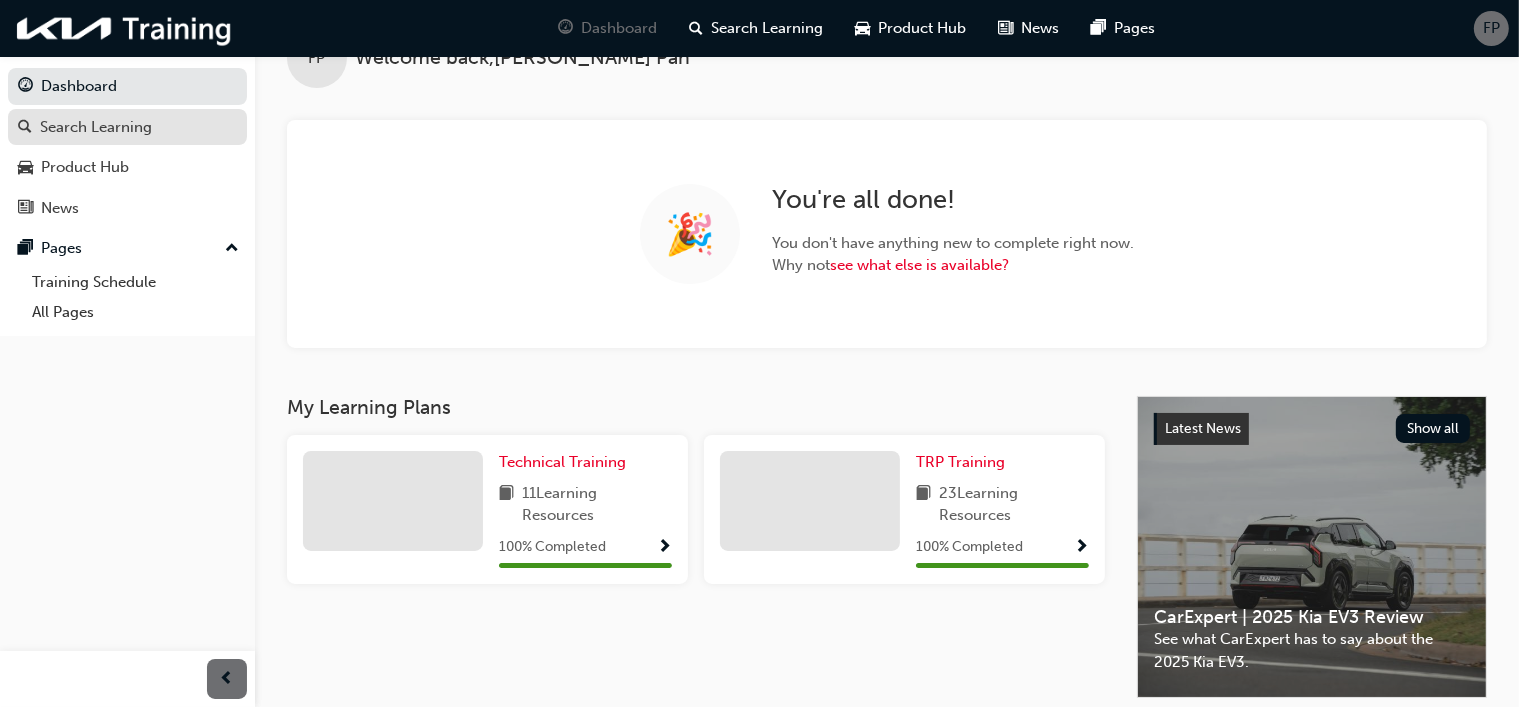 click on "Search Learning" at bounding box center (96, 127) 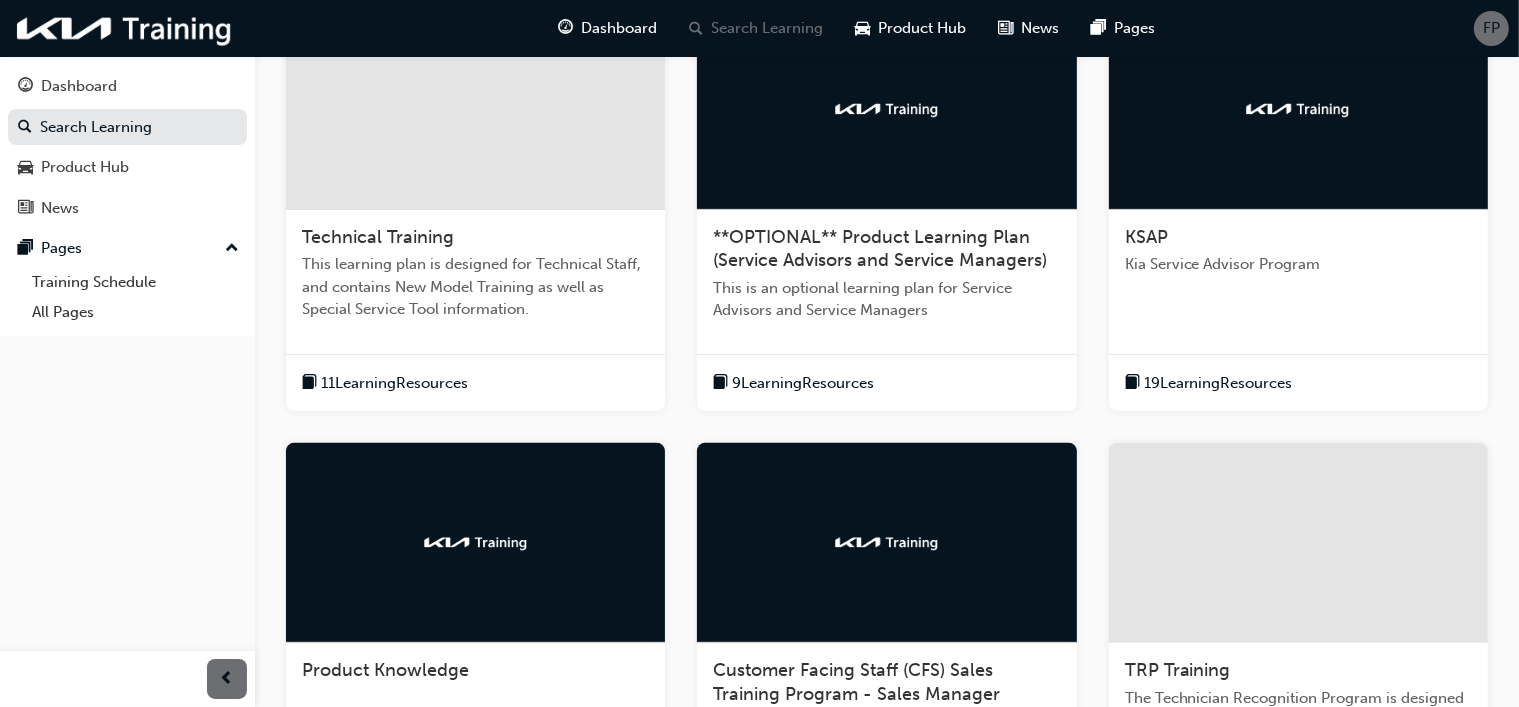 scroll, scrollTop: 800, scrollLeft: 0, axis: vertical 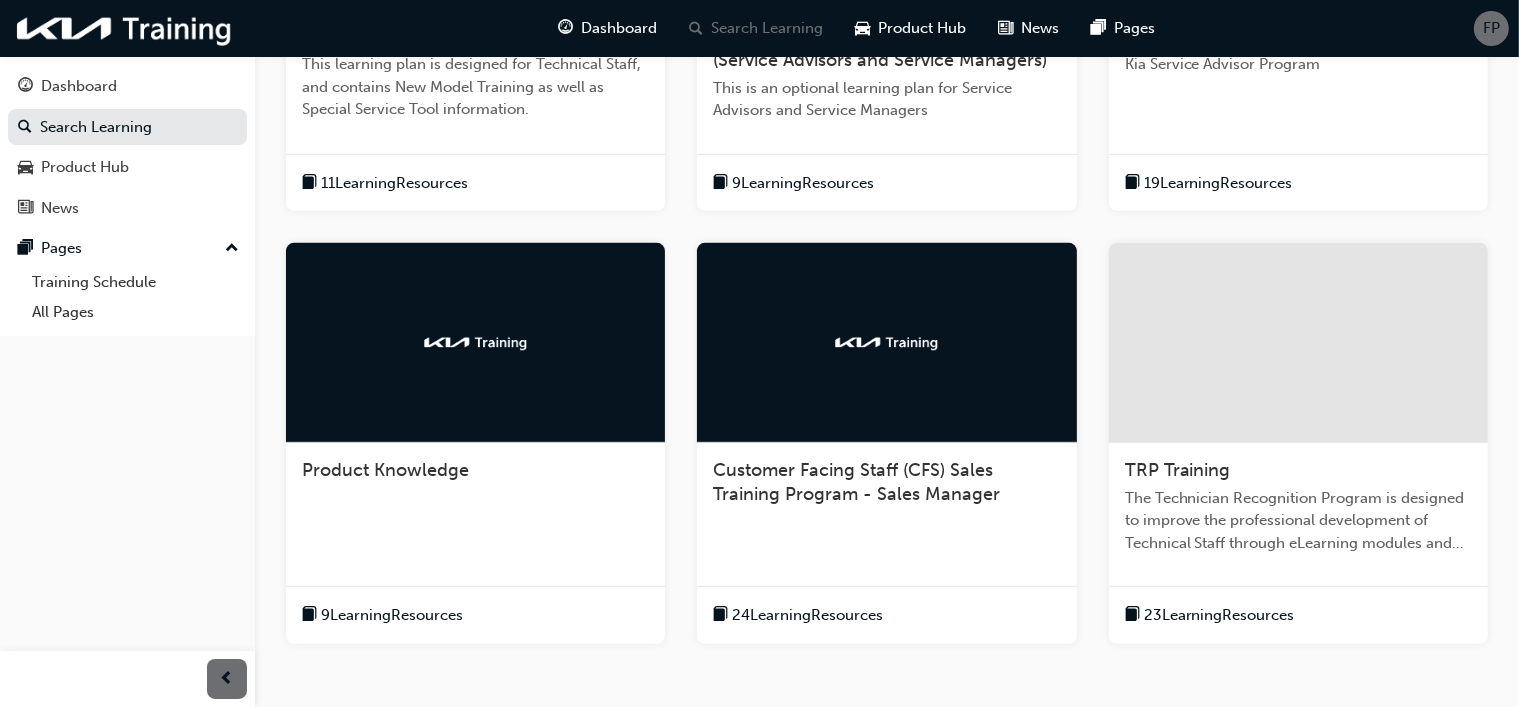 click on "Product Knowledge" at bounding box center (385, 470) 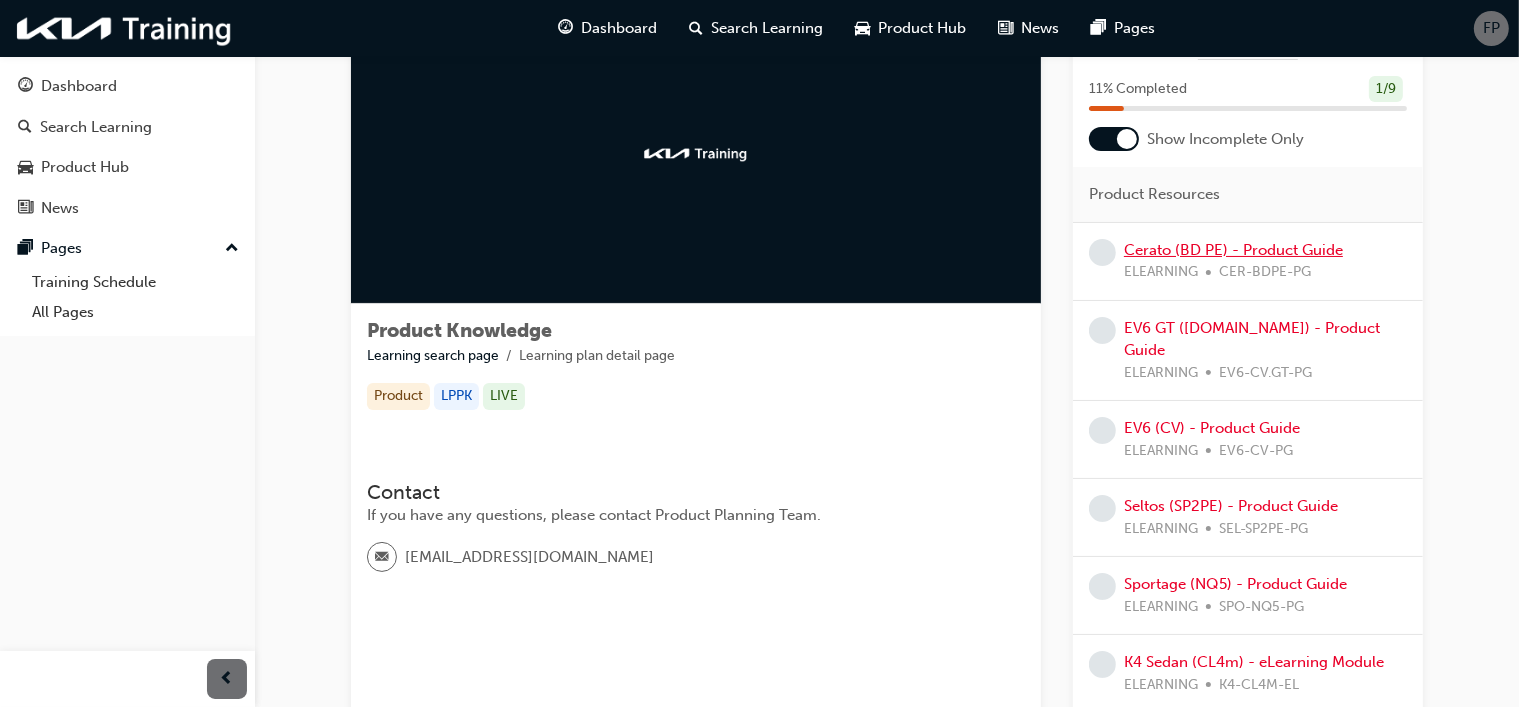 scroll, scrollTop: 0, scrollLeft: 0, axis: both 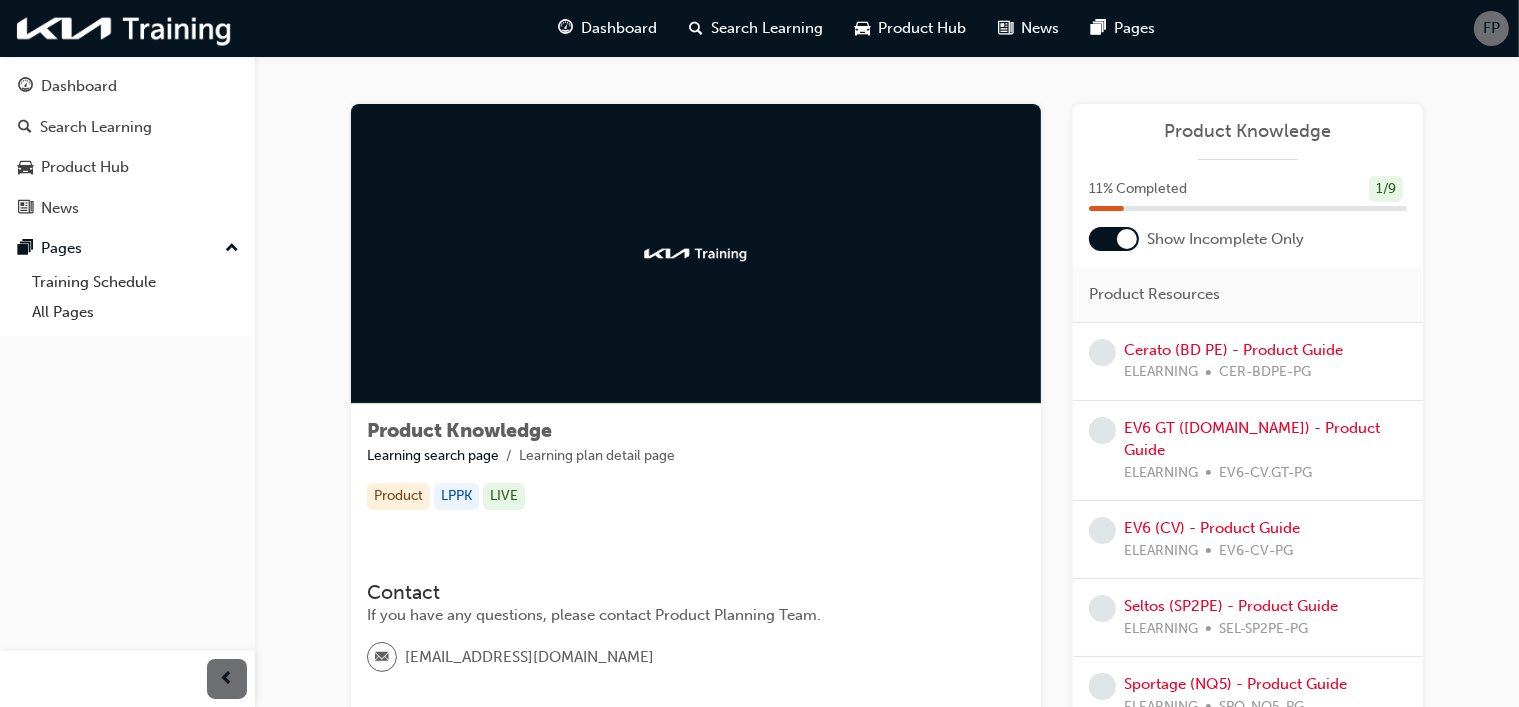 click at bounding box center (1114, 239) 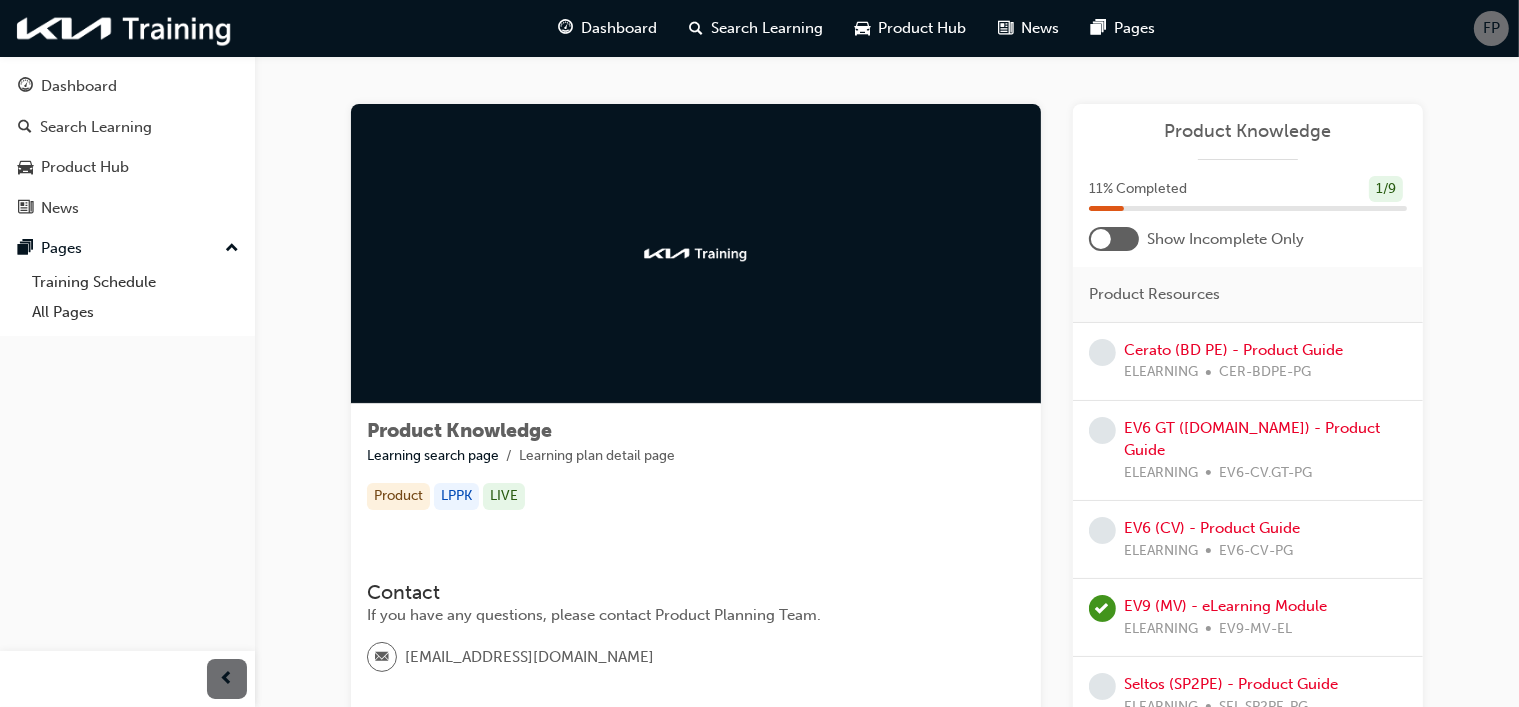 click at bounding box center (1114, 239) 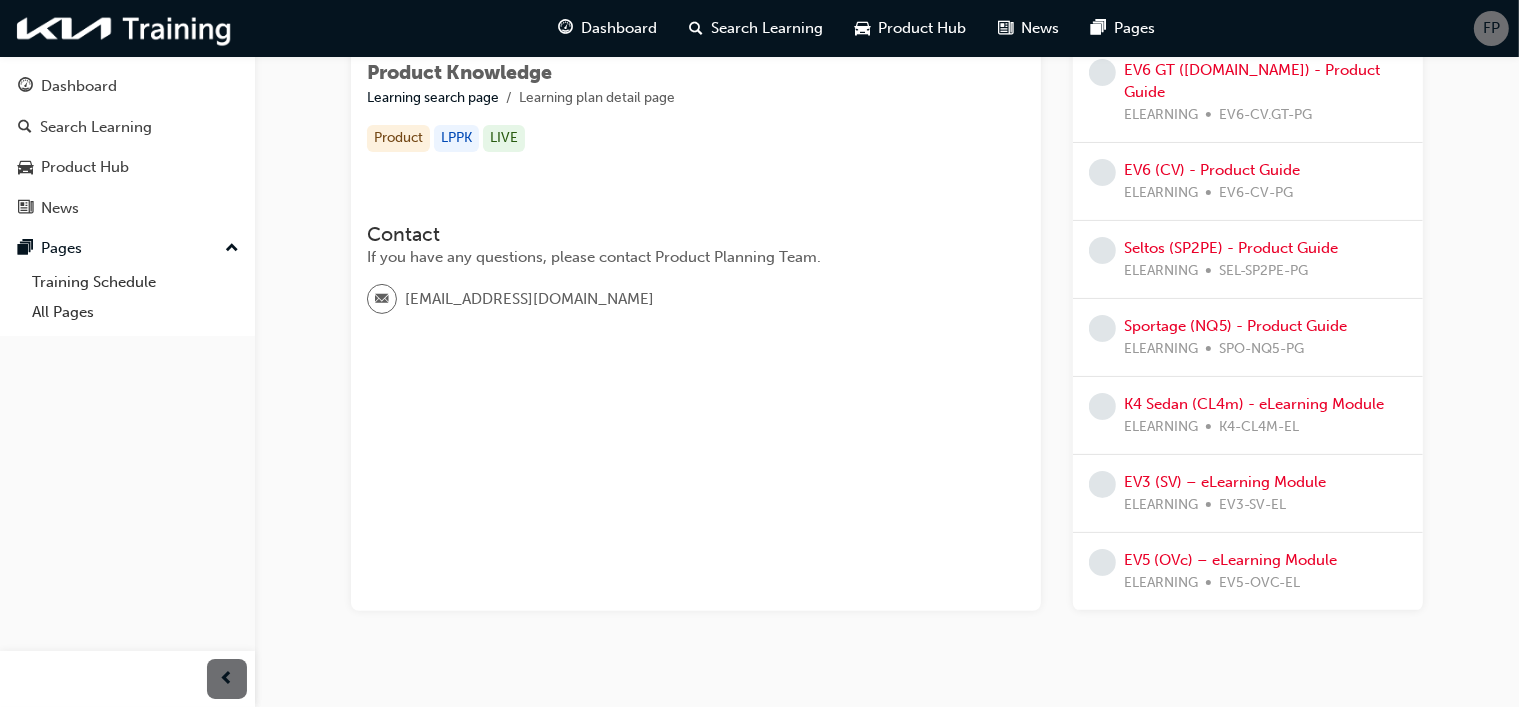 scroll, scrollTop: 383, scrollLeft: 0, axis: vertical 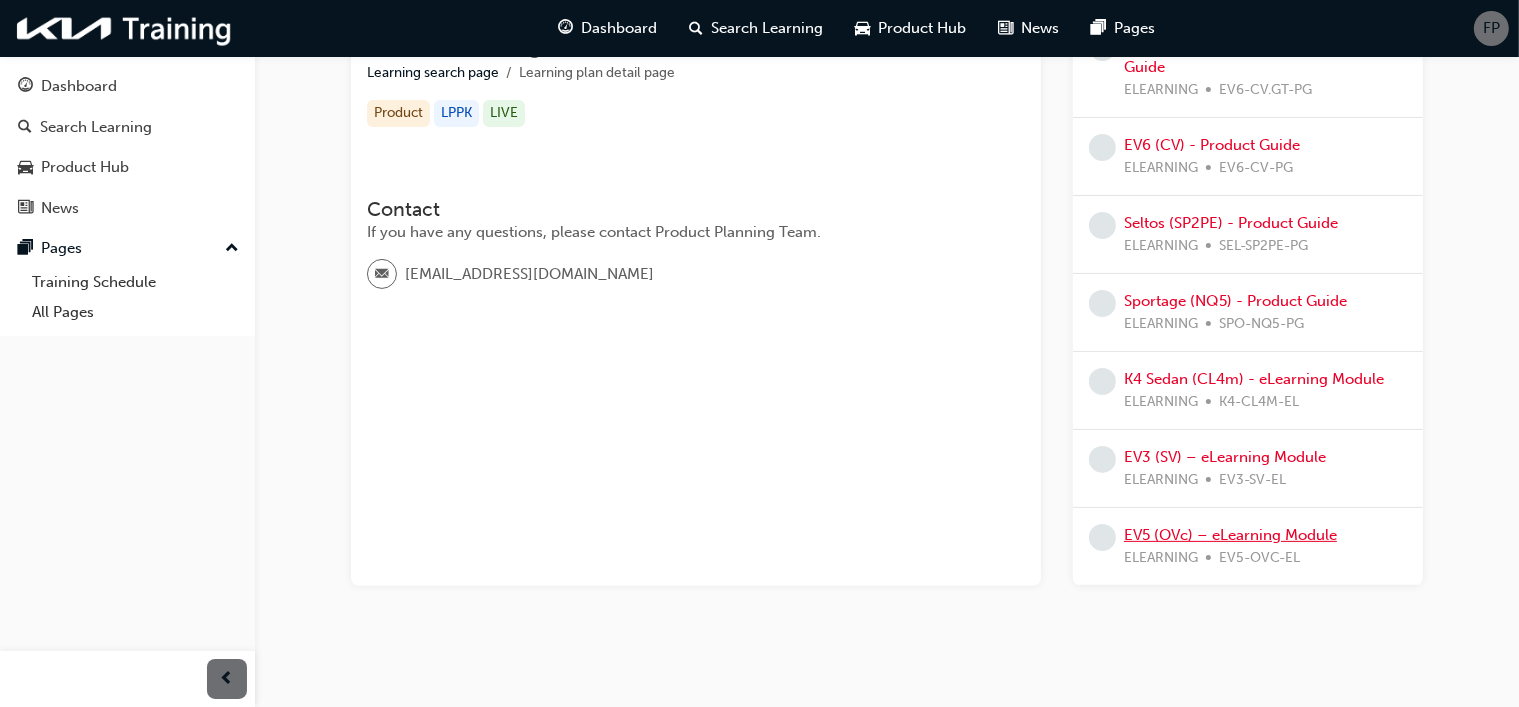 click on "EV5 (OVc) – eLearning Module" at bounding box center (1230, 535) 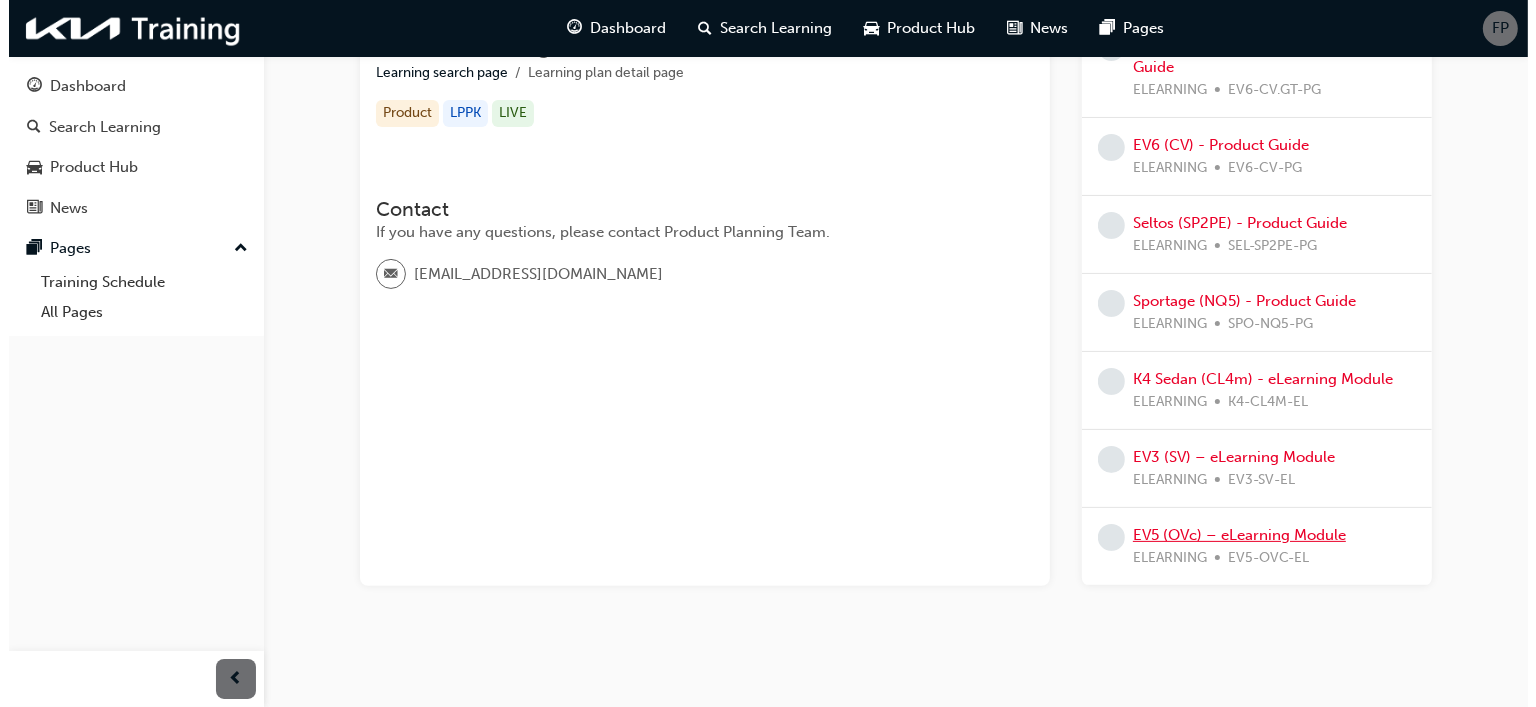 scroll, scrollTop: 0, scrollLeft: 0, axis: both 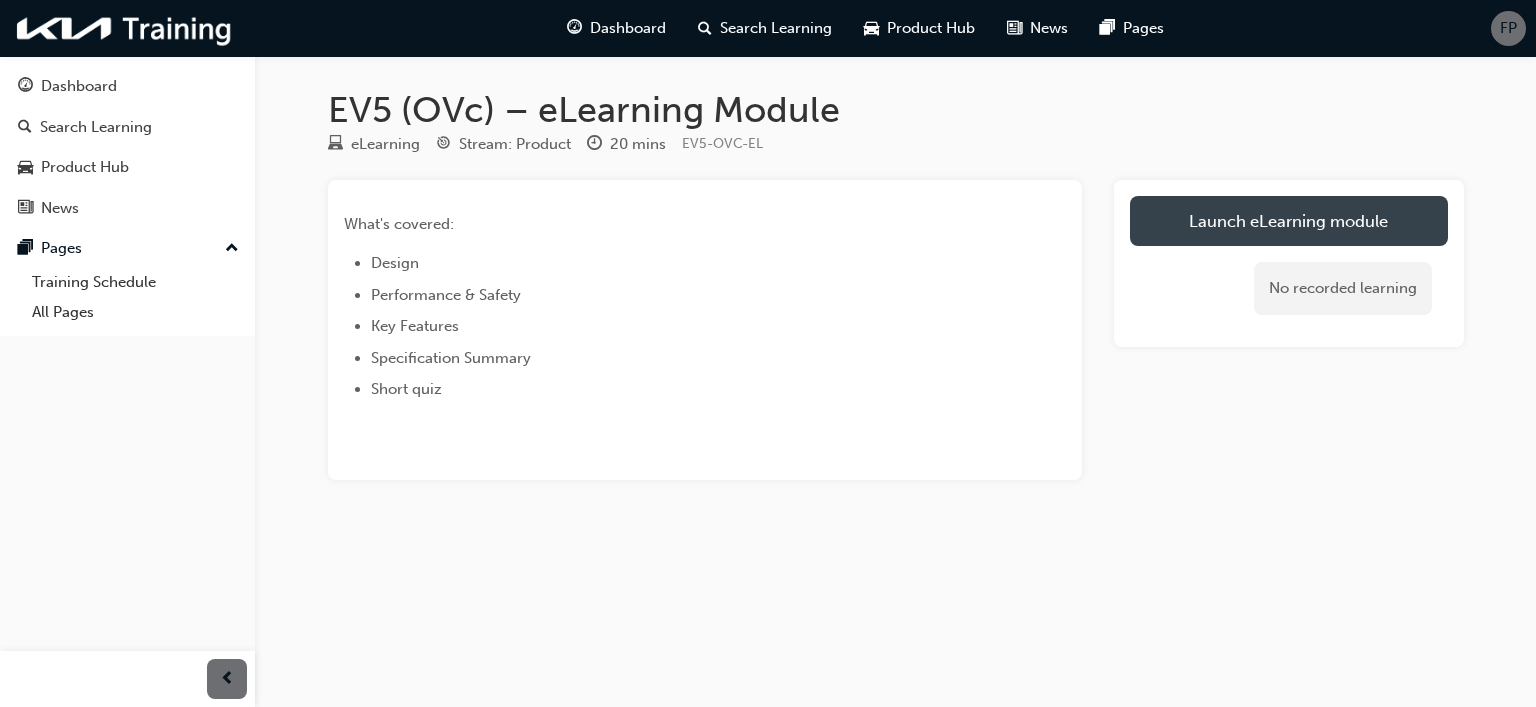 click on "Launch eLearning module" at bounding box center (1289, 221) 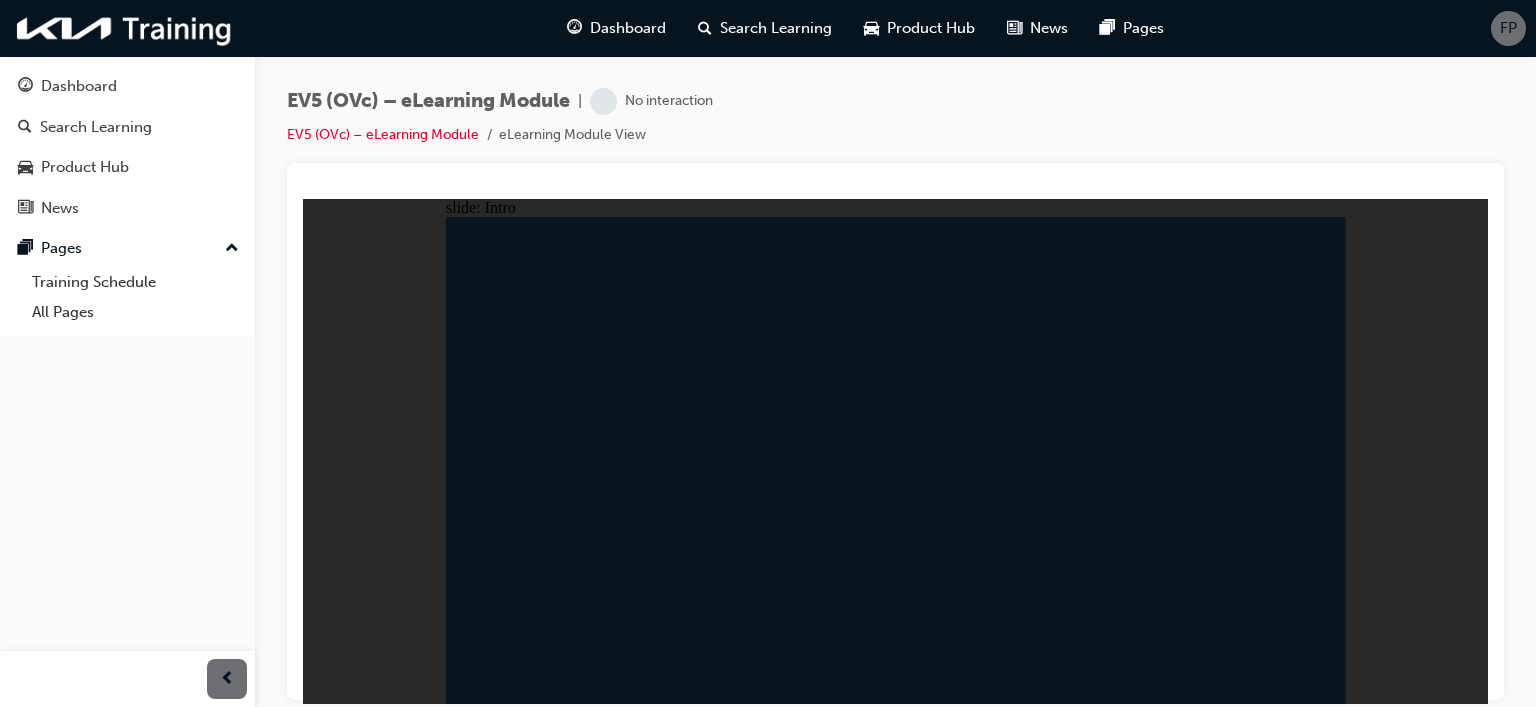 scroll, scrollTop: 0, scrollLeft: 0, axis: both 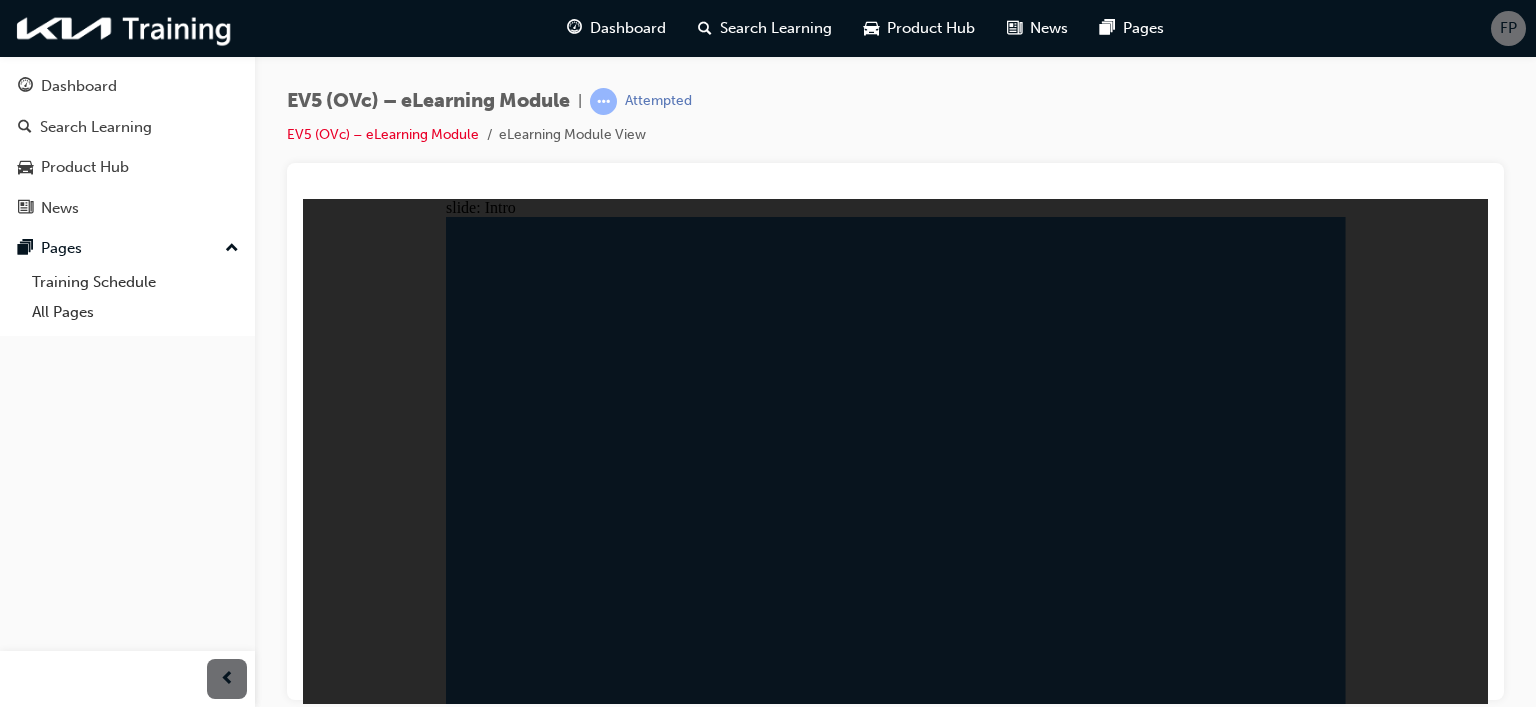 click 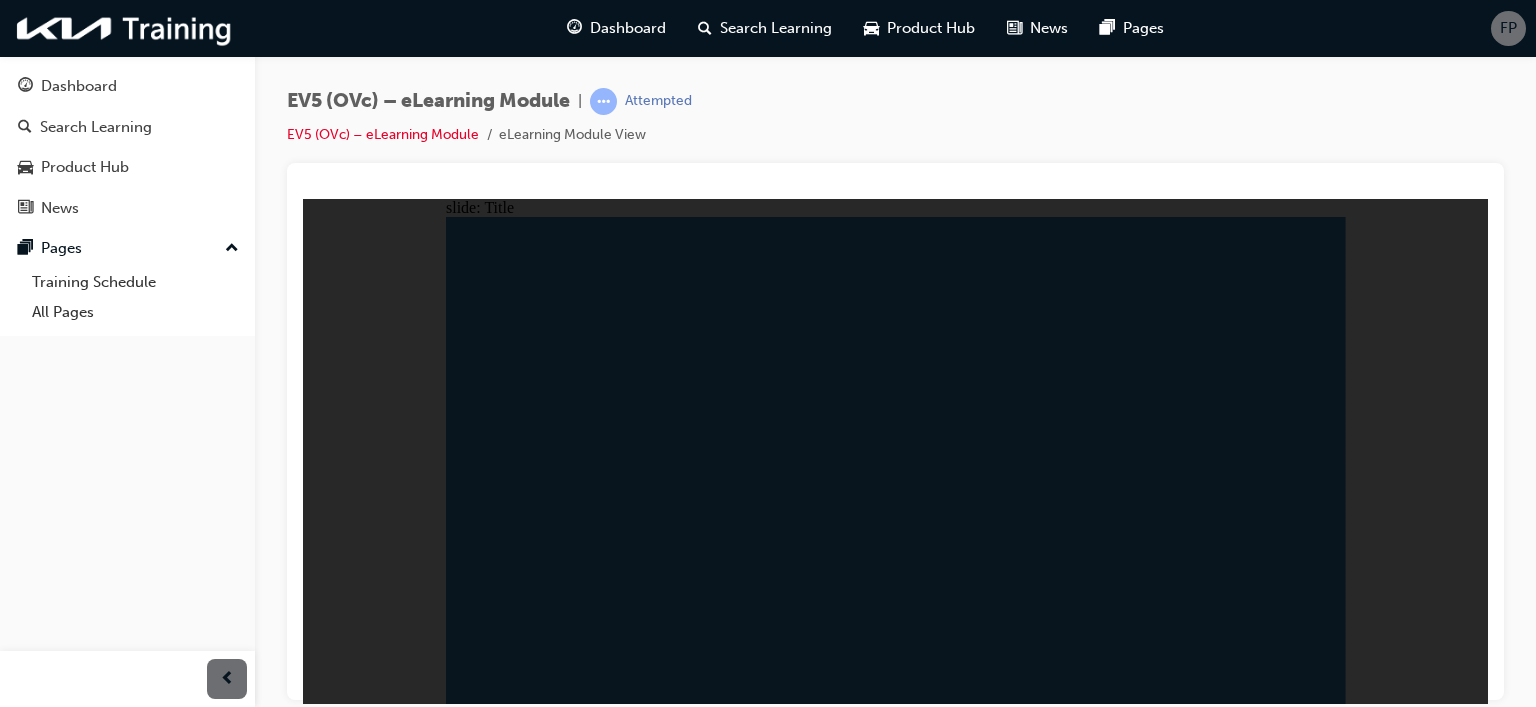click at bounding box center [895, 189] 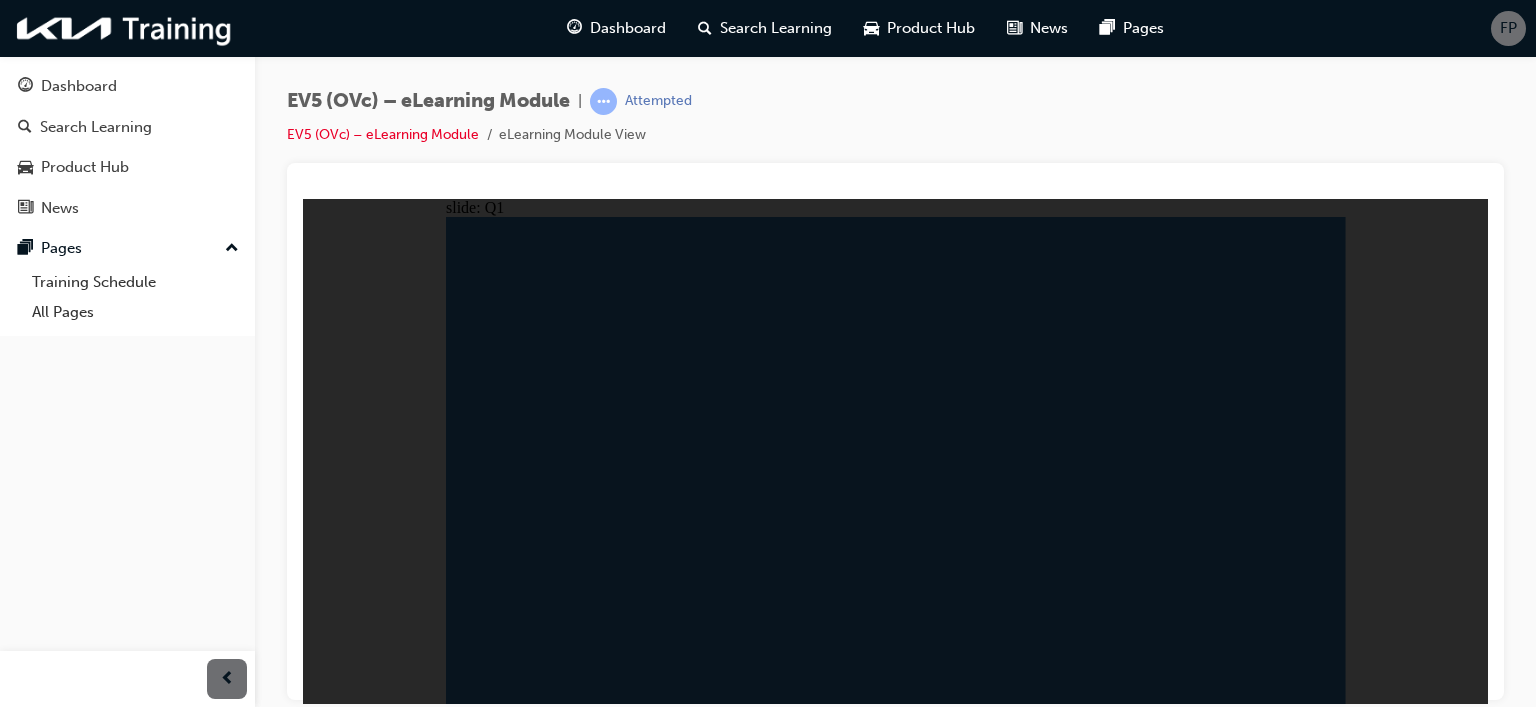 click 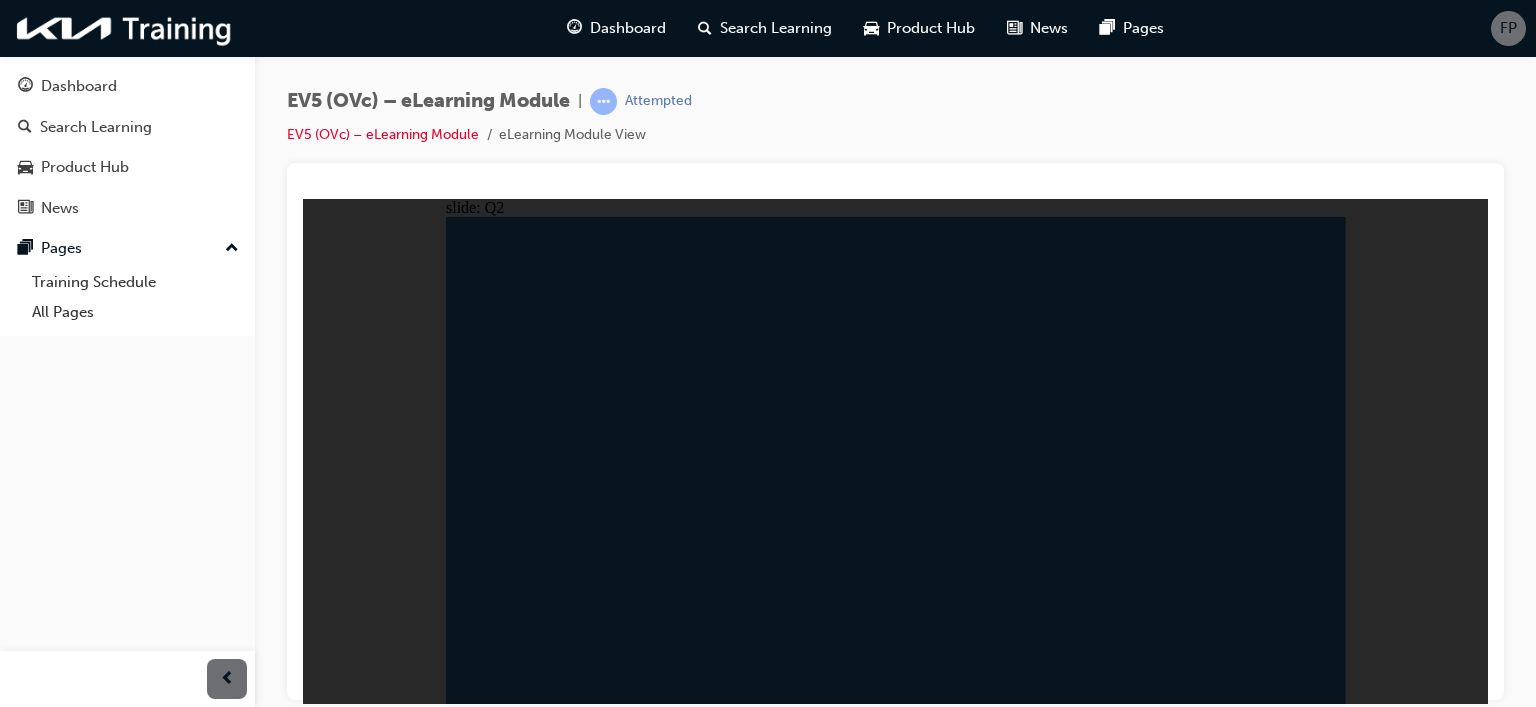click 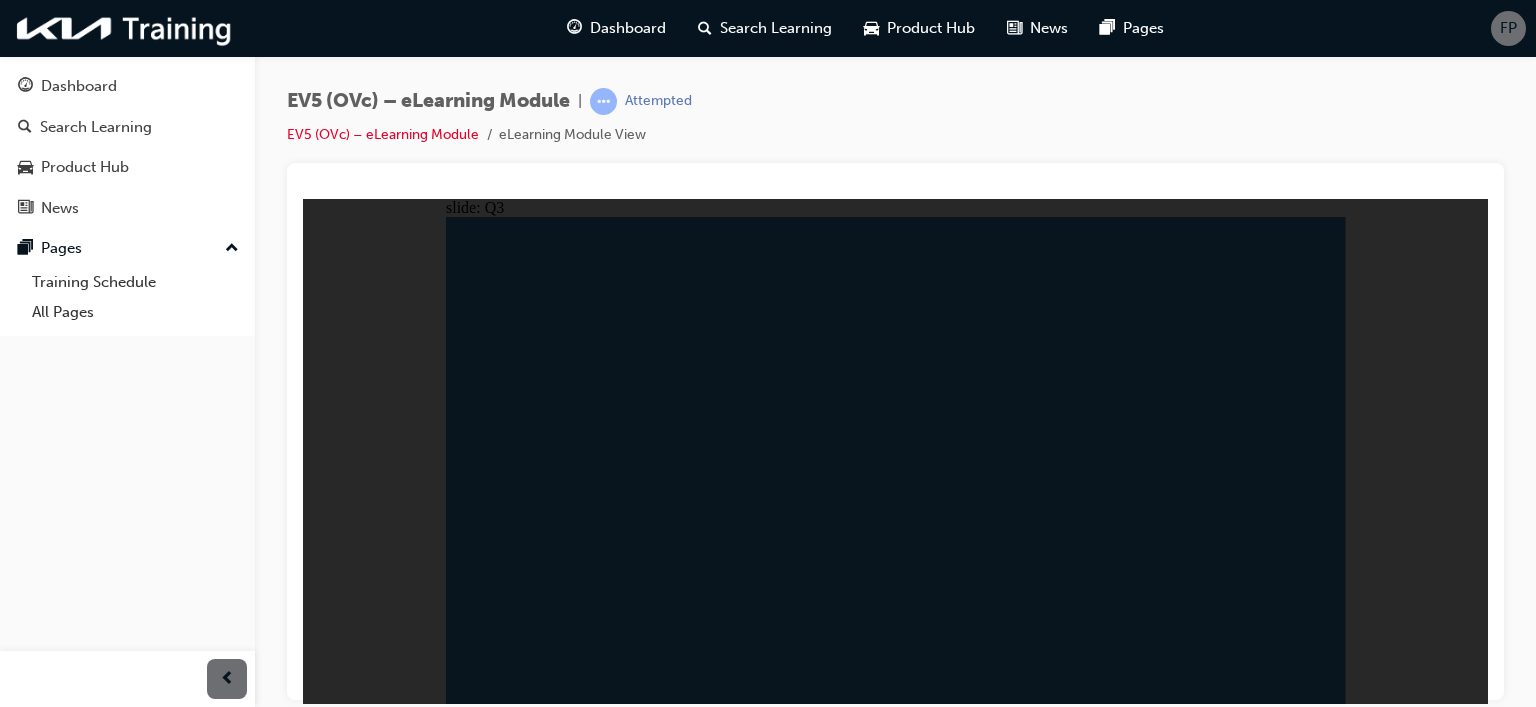 click 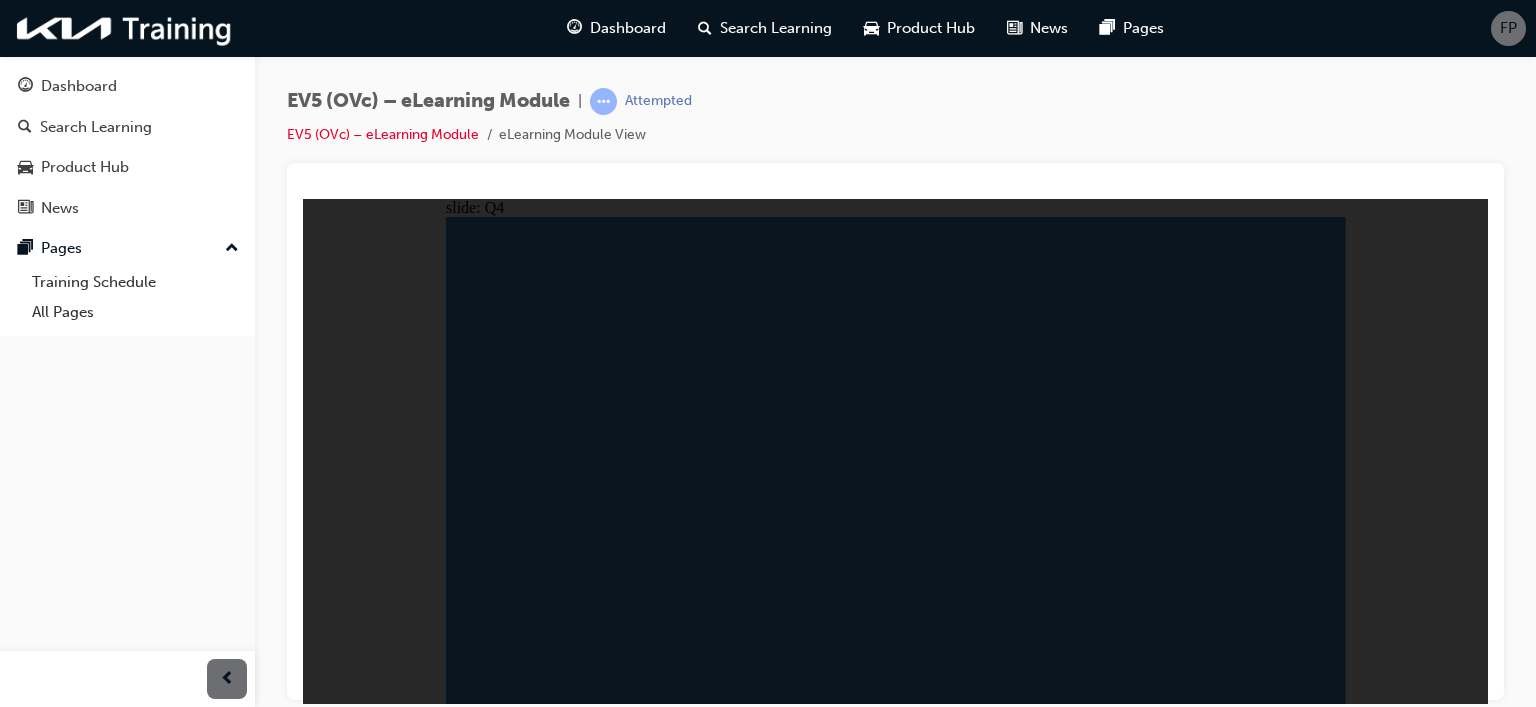 click 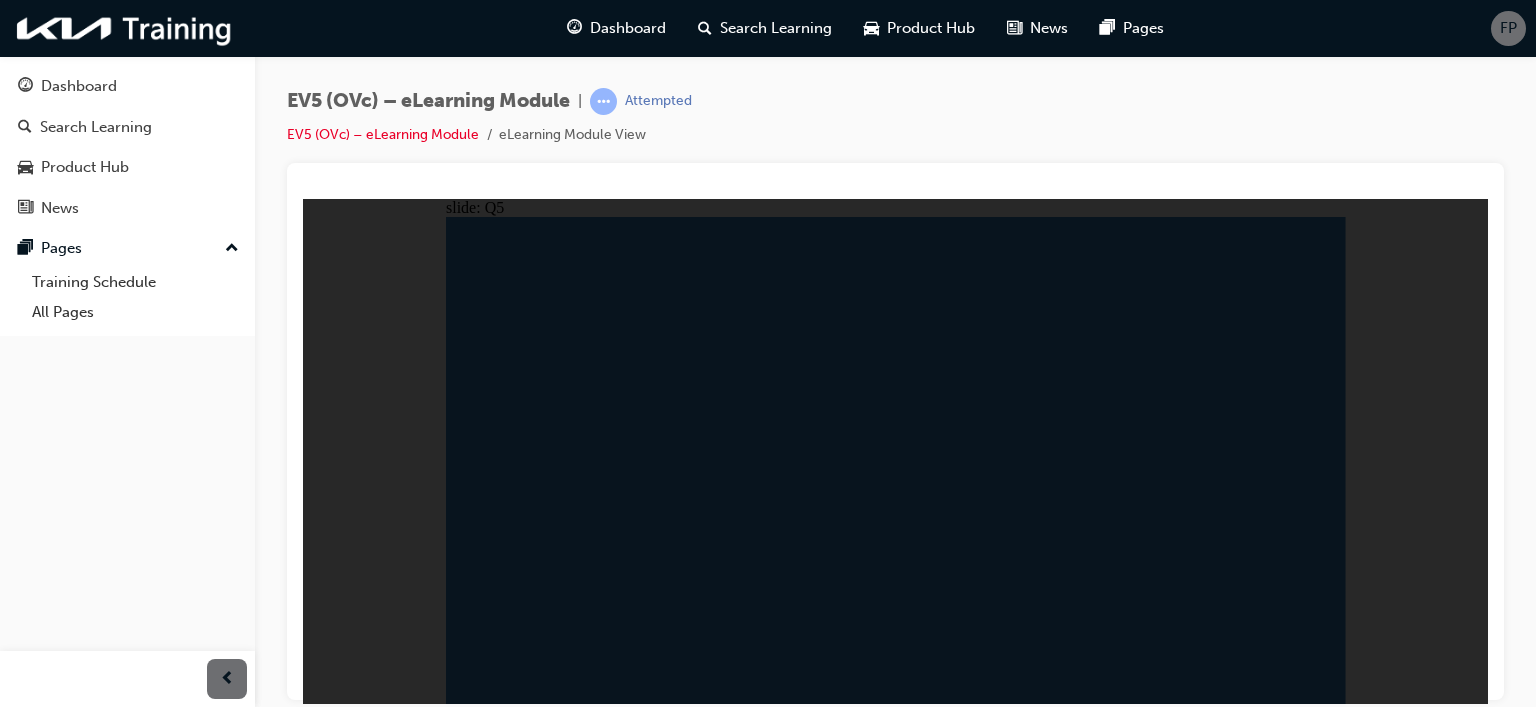 click 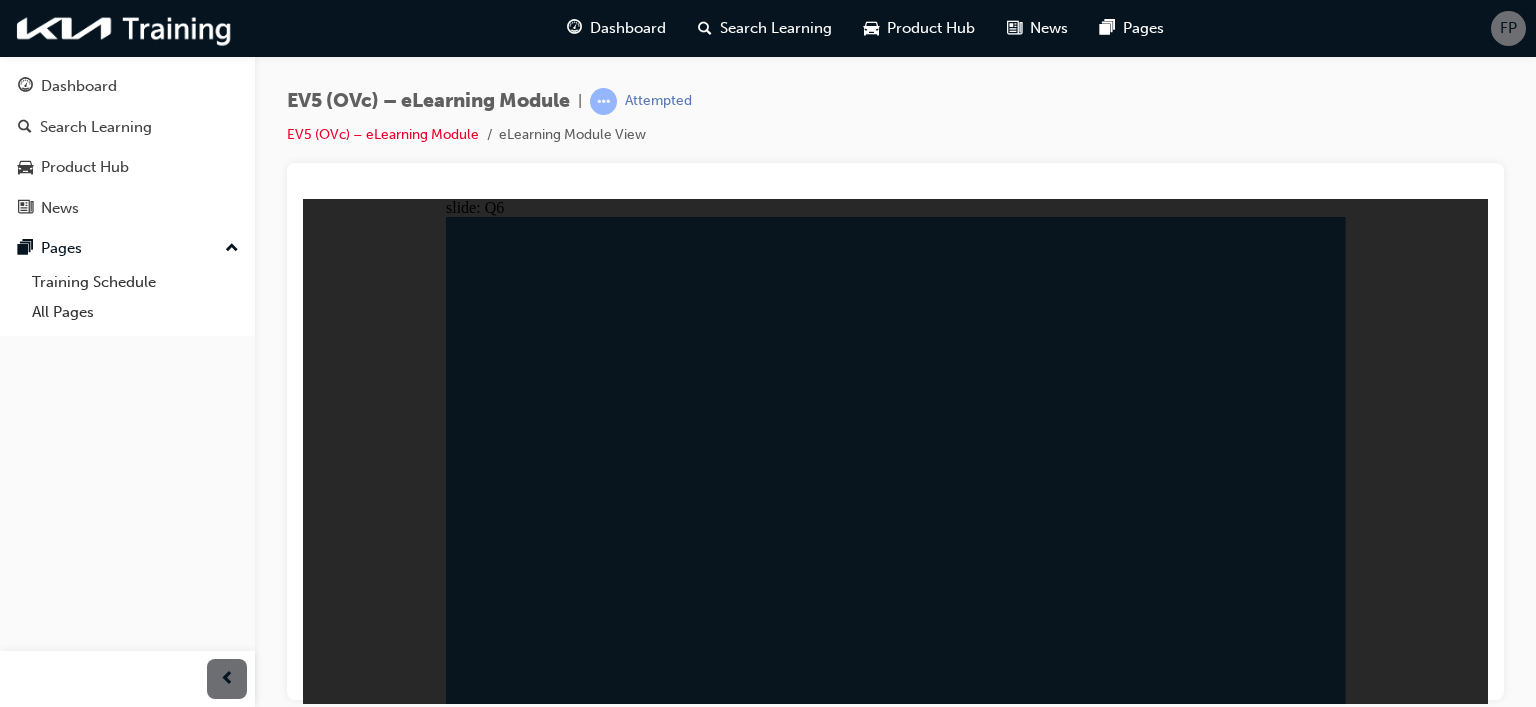 click 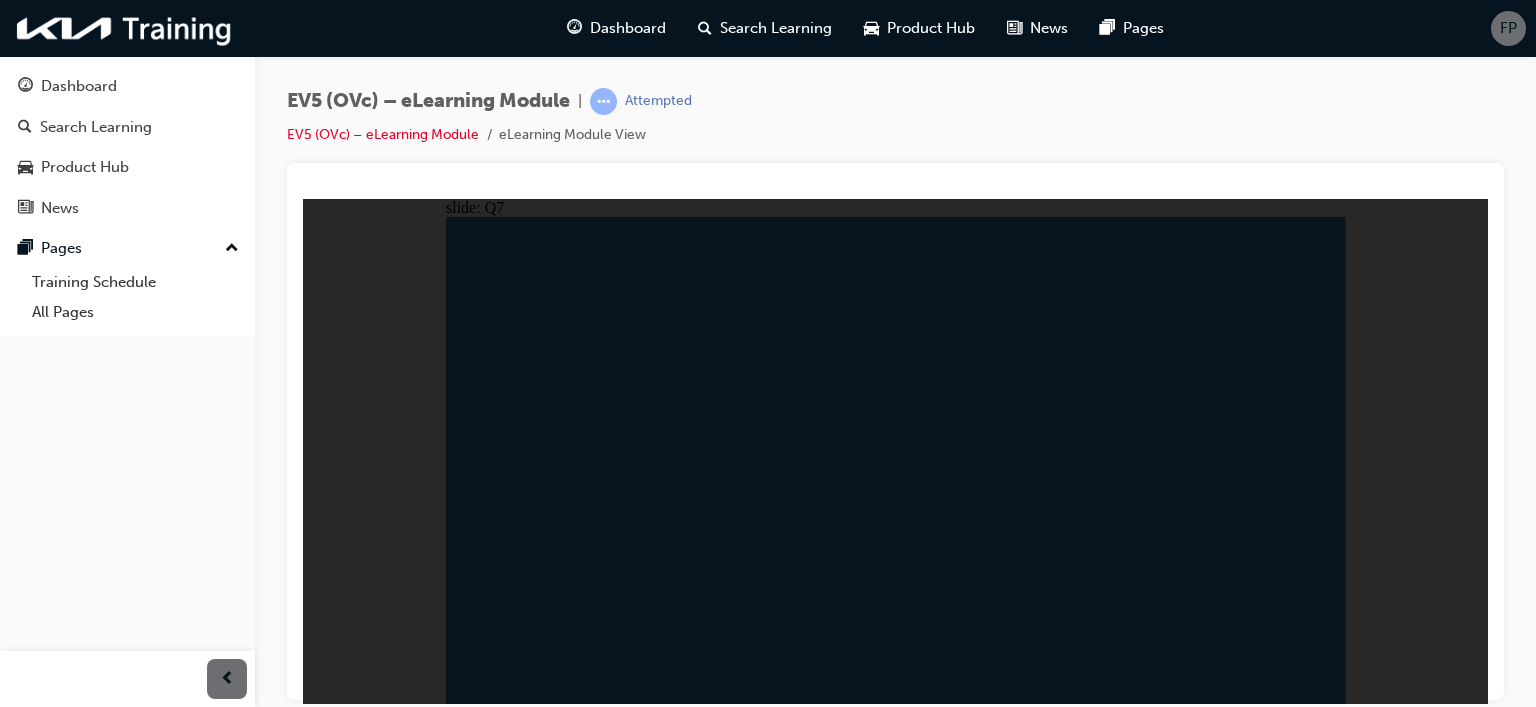 click 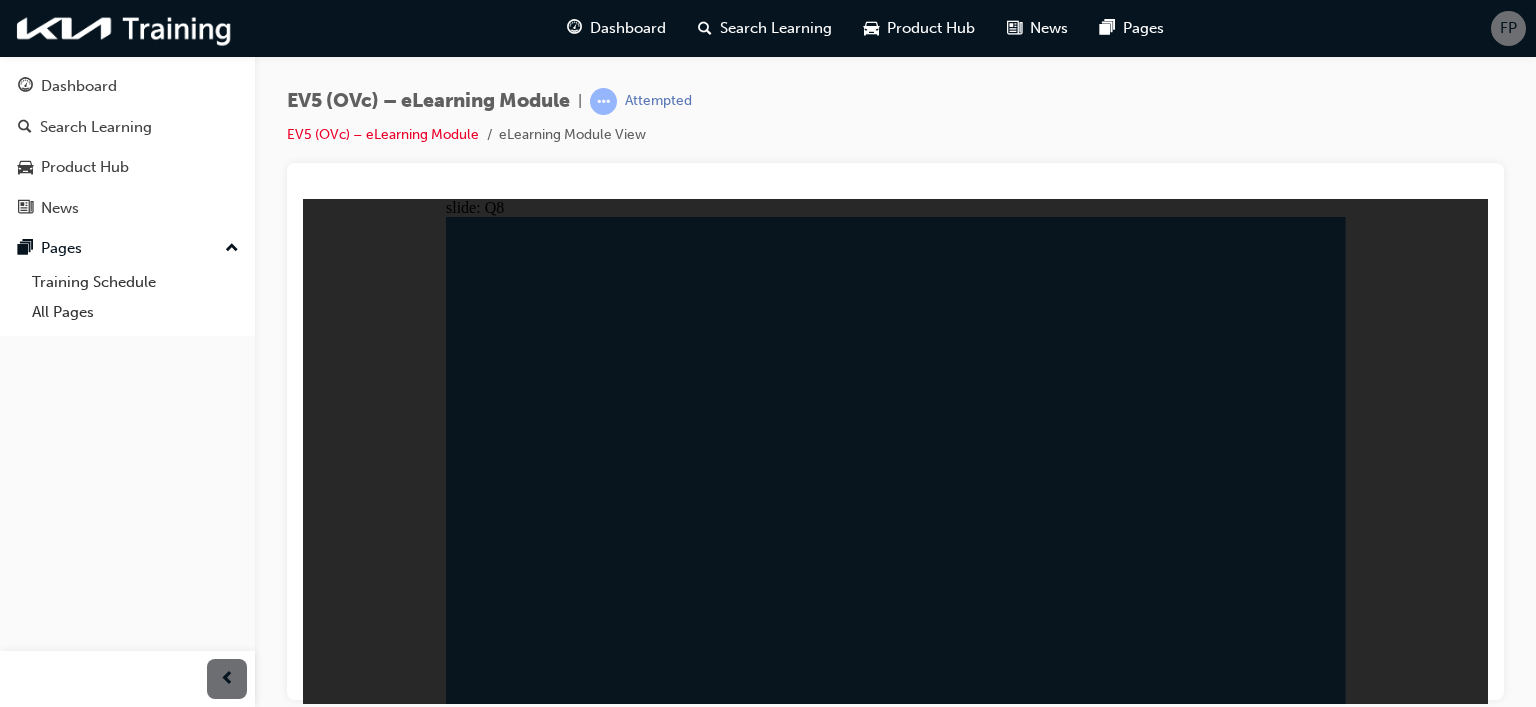 click 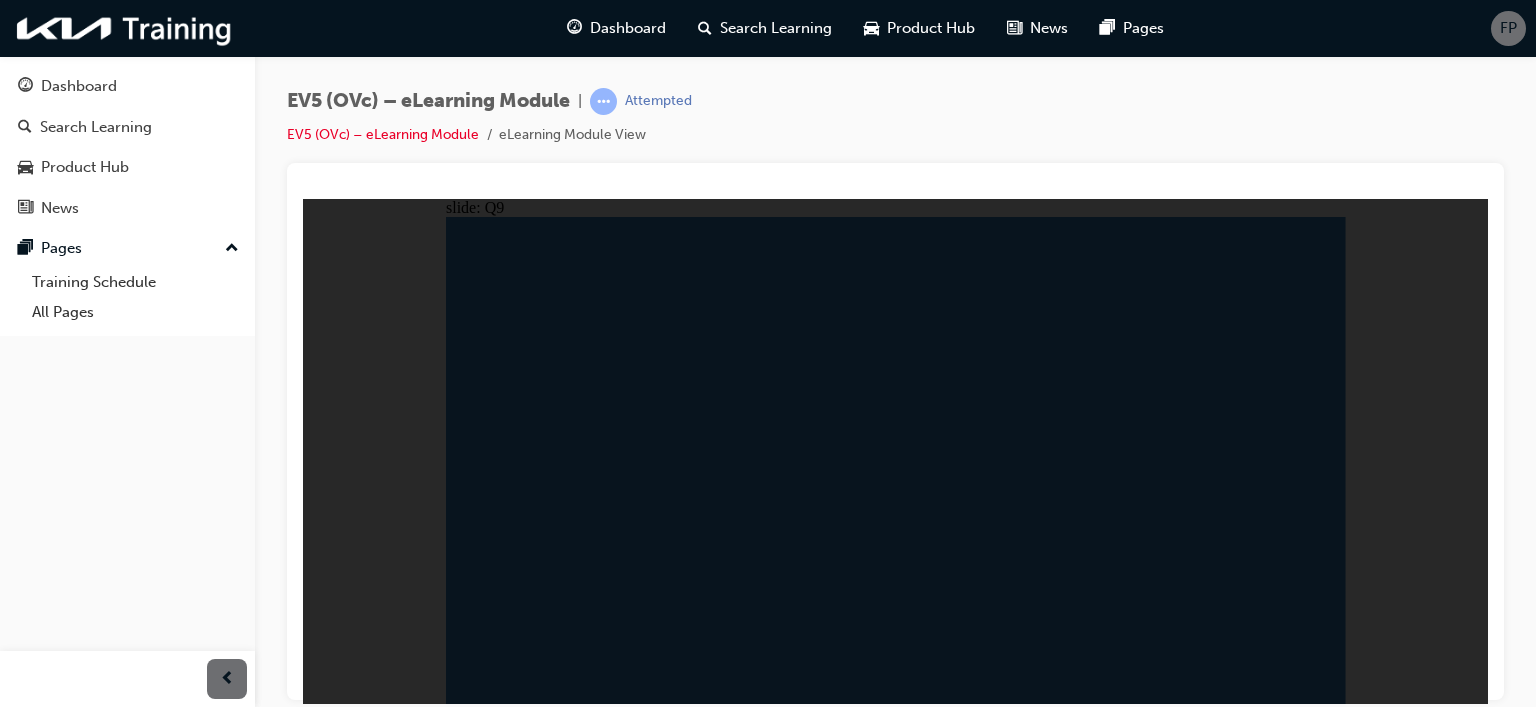 click 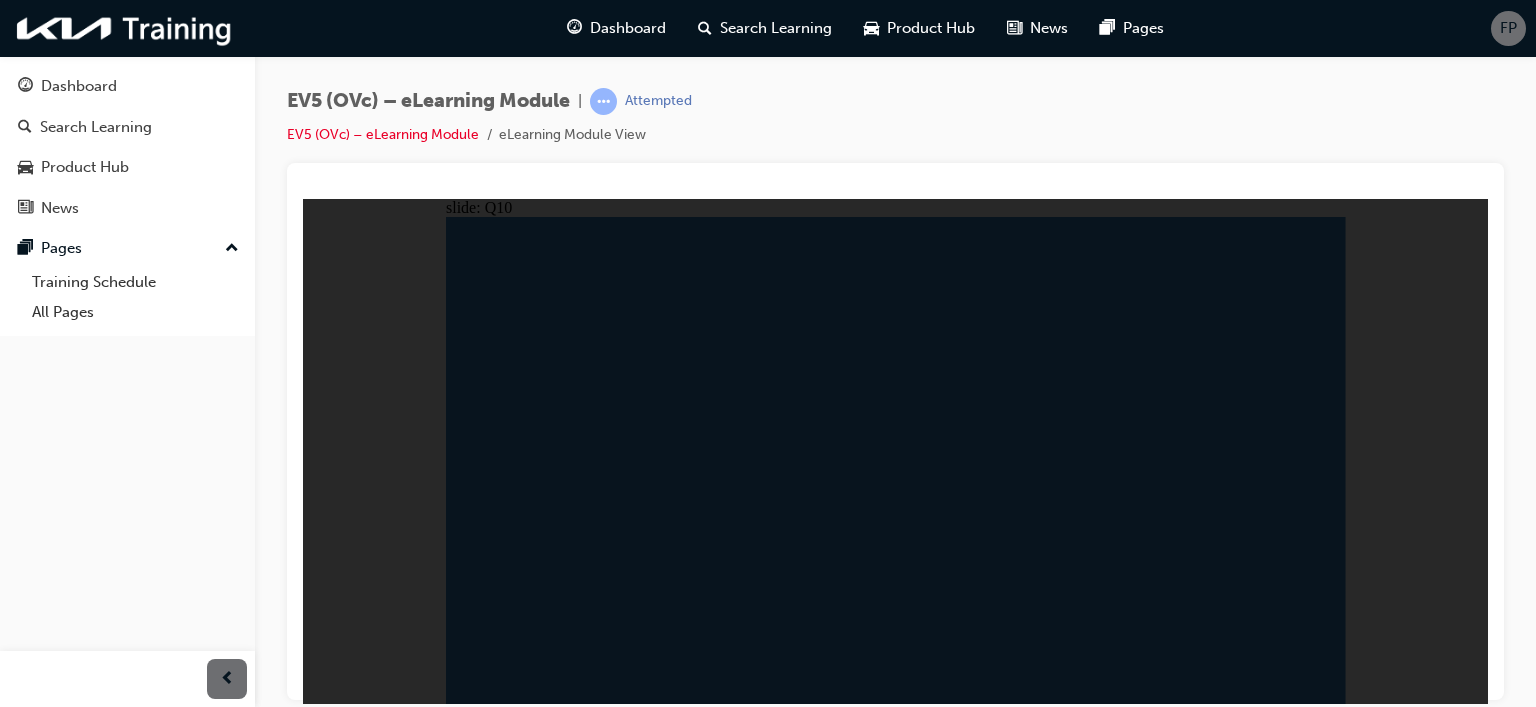 click 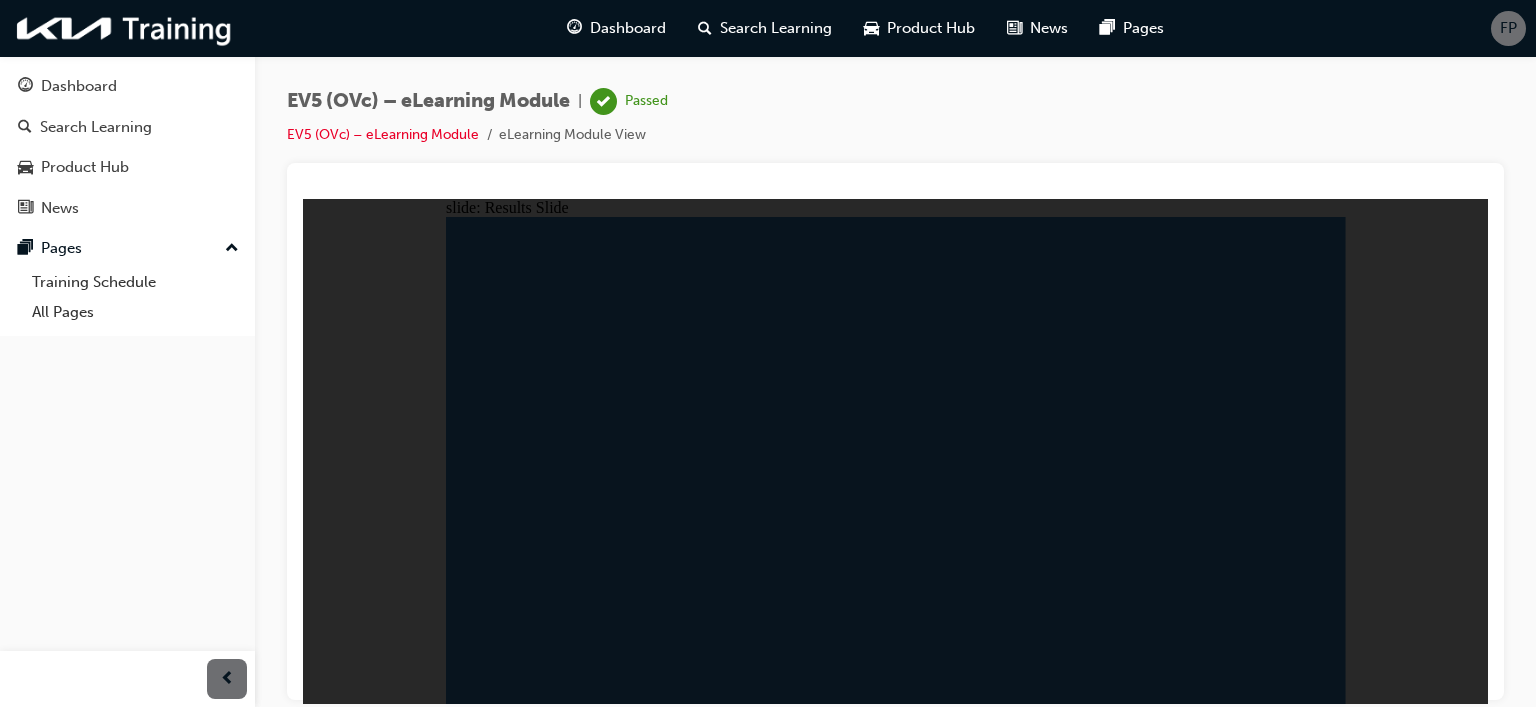 click 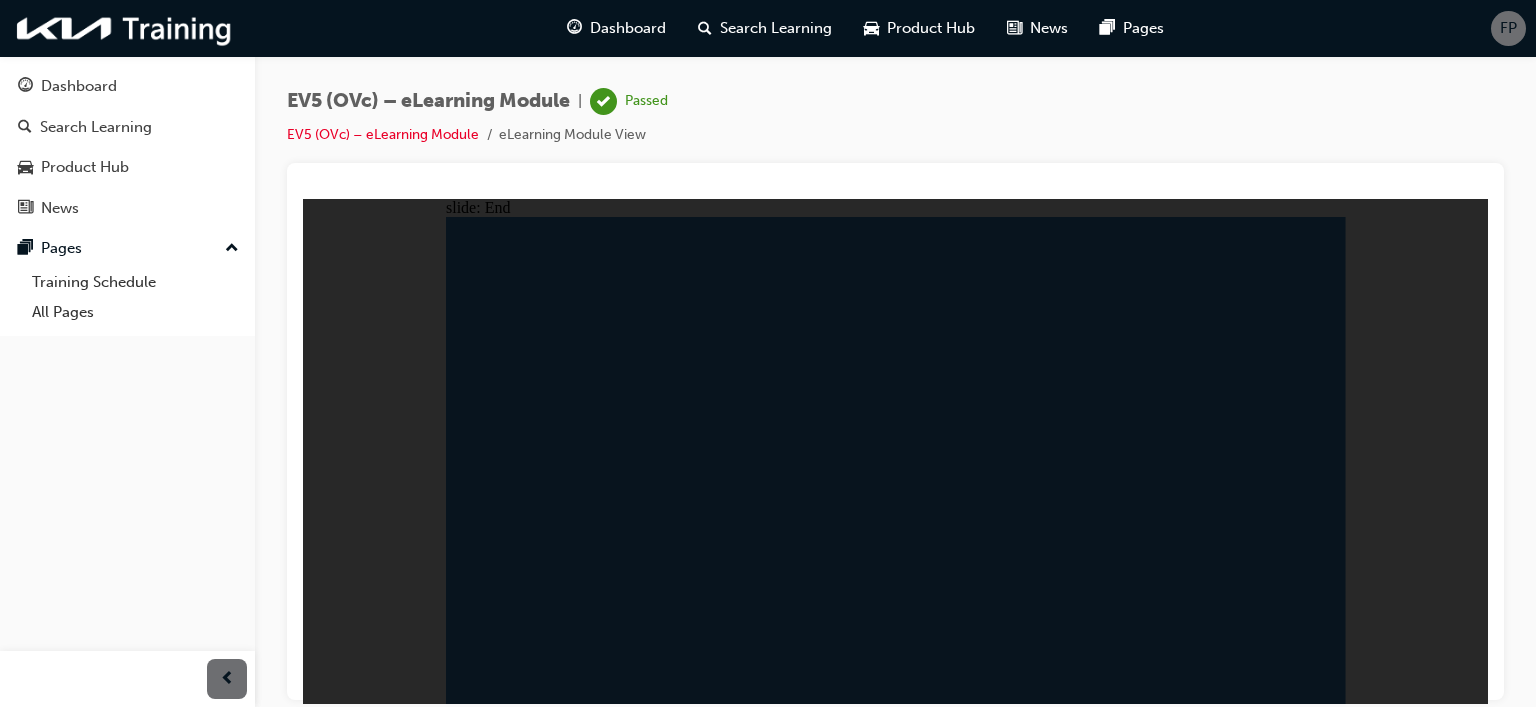 click 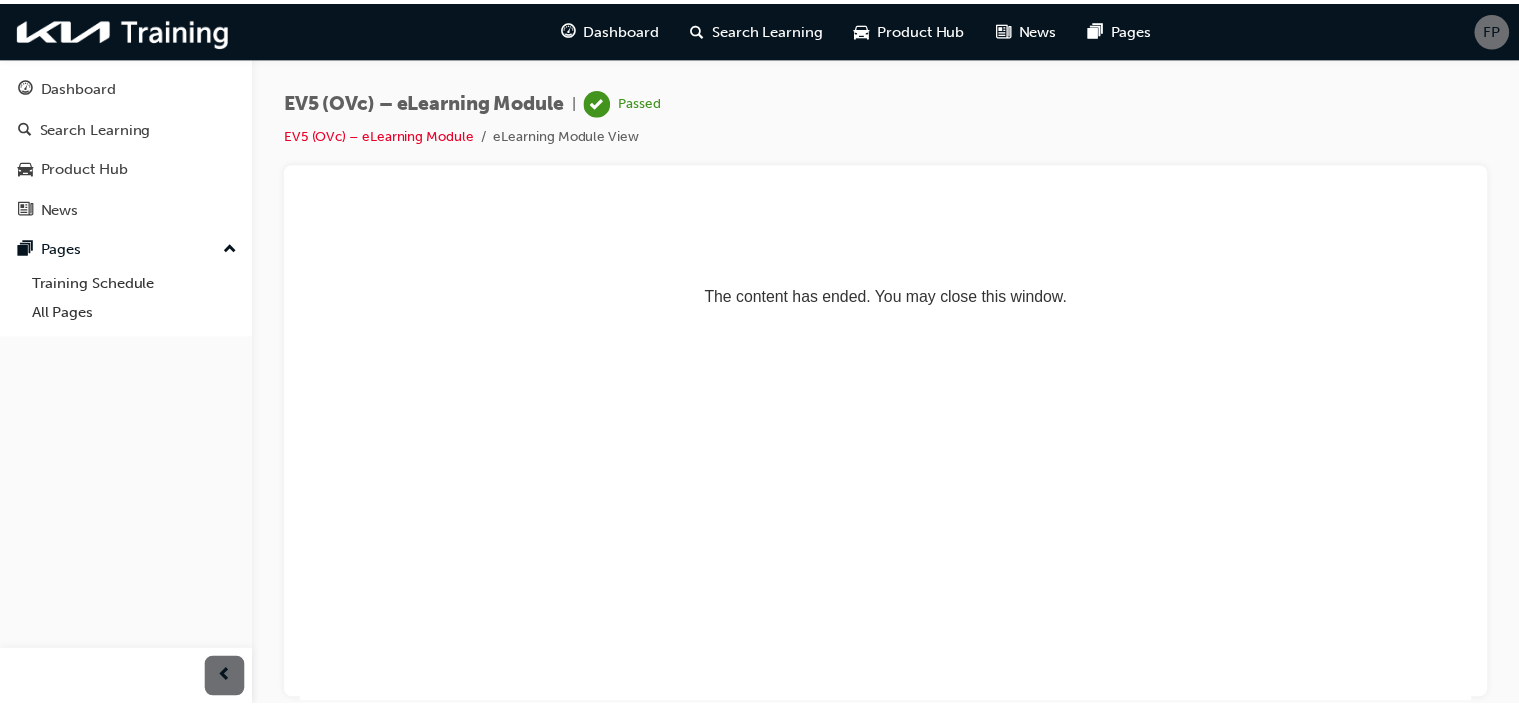 scroll, scrollTop: 0, scrollLeft: 0, axis: both 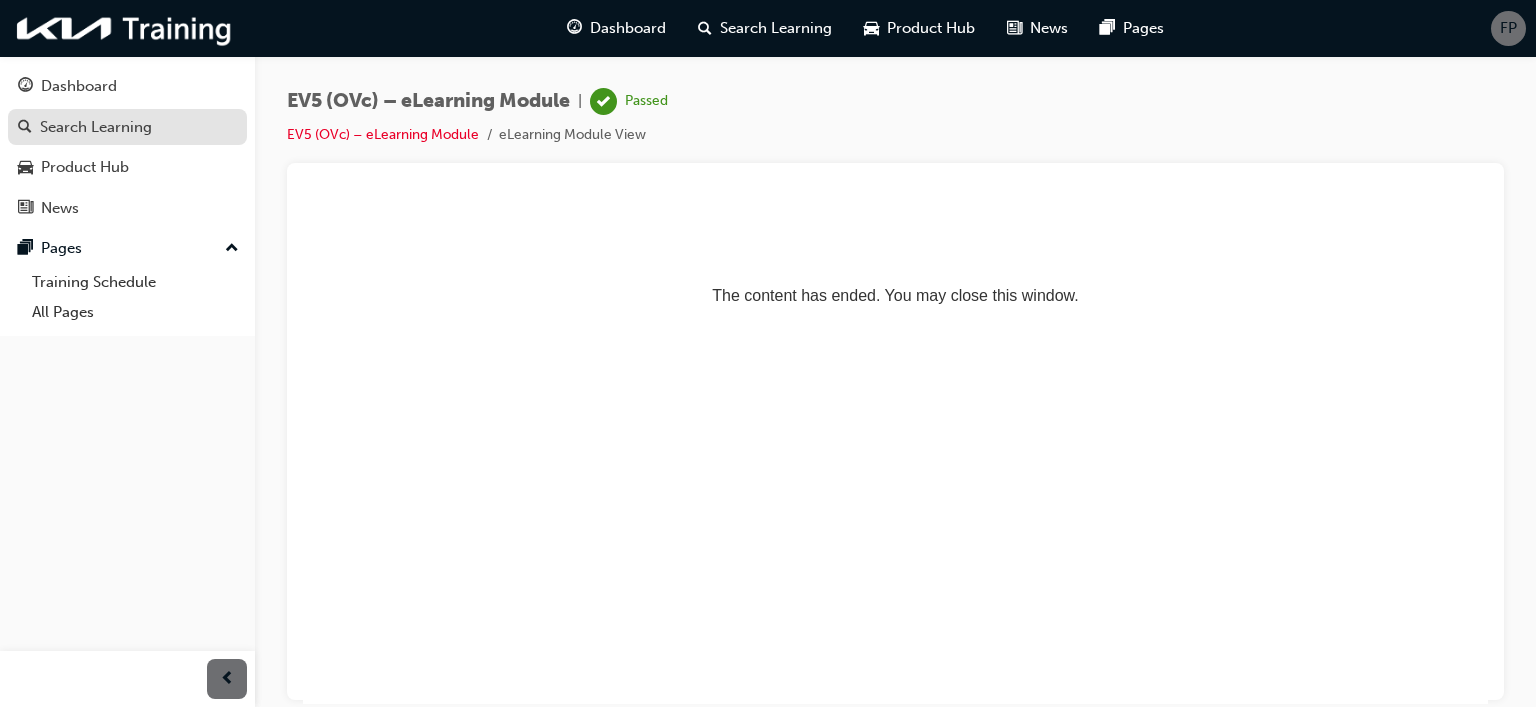 click on "Search Learning" at bounding box center [96, 127] 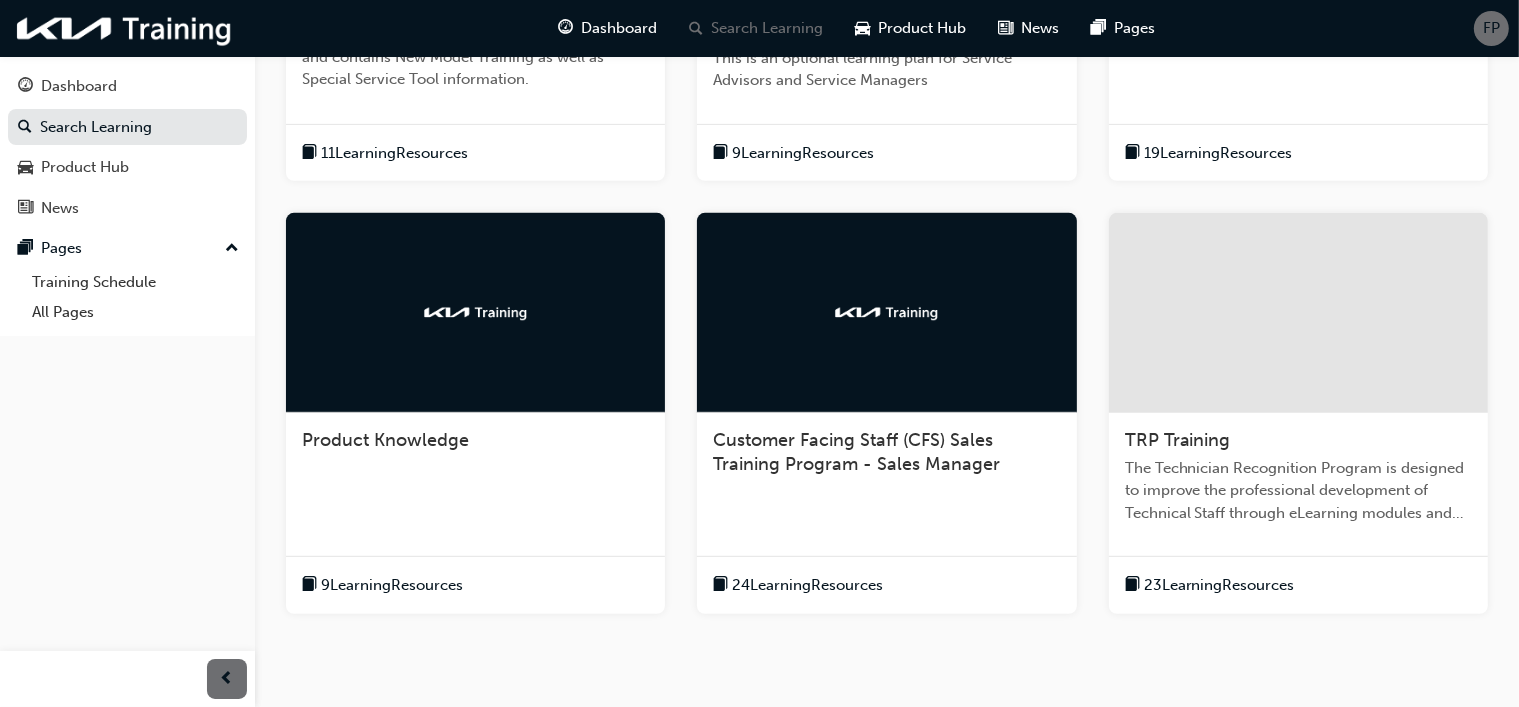 scroll, scrollTop: 945, scrollLeft: 0, axis: vertical 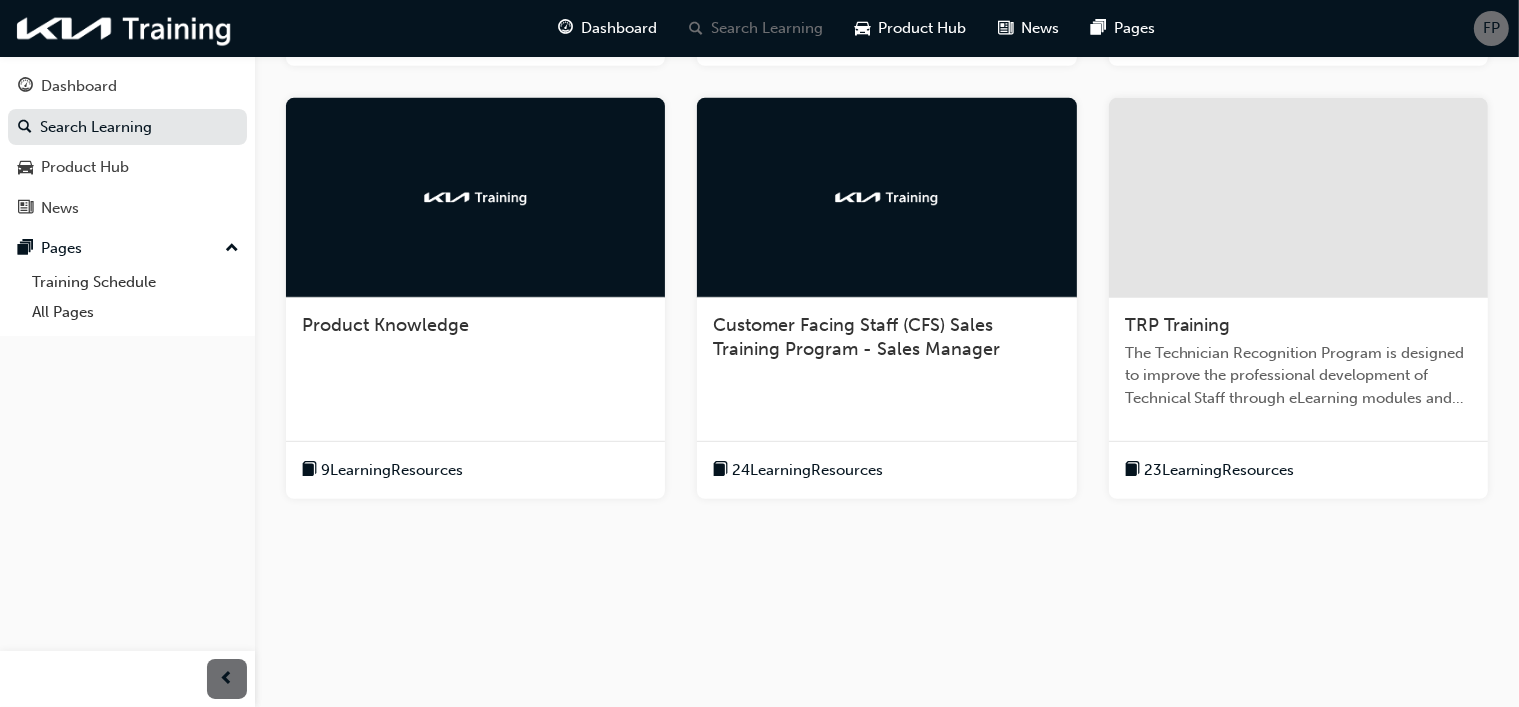 click on "9  Learning  Resources" at bounding box center [392, 470] 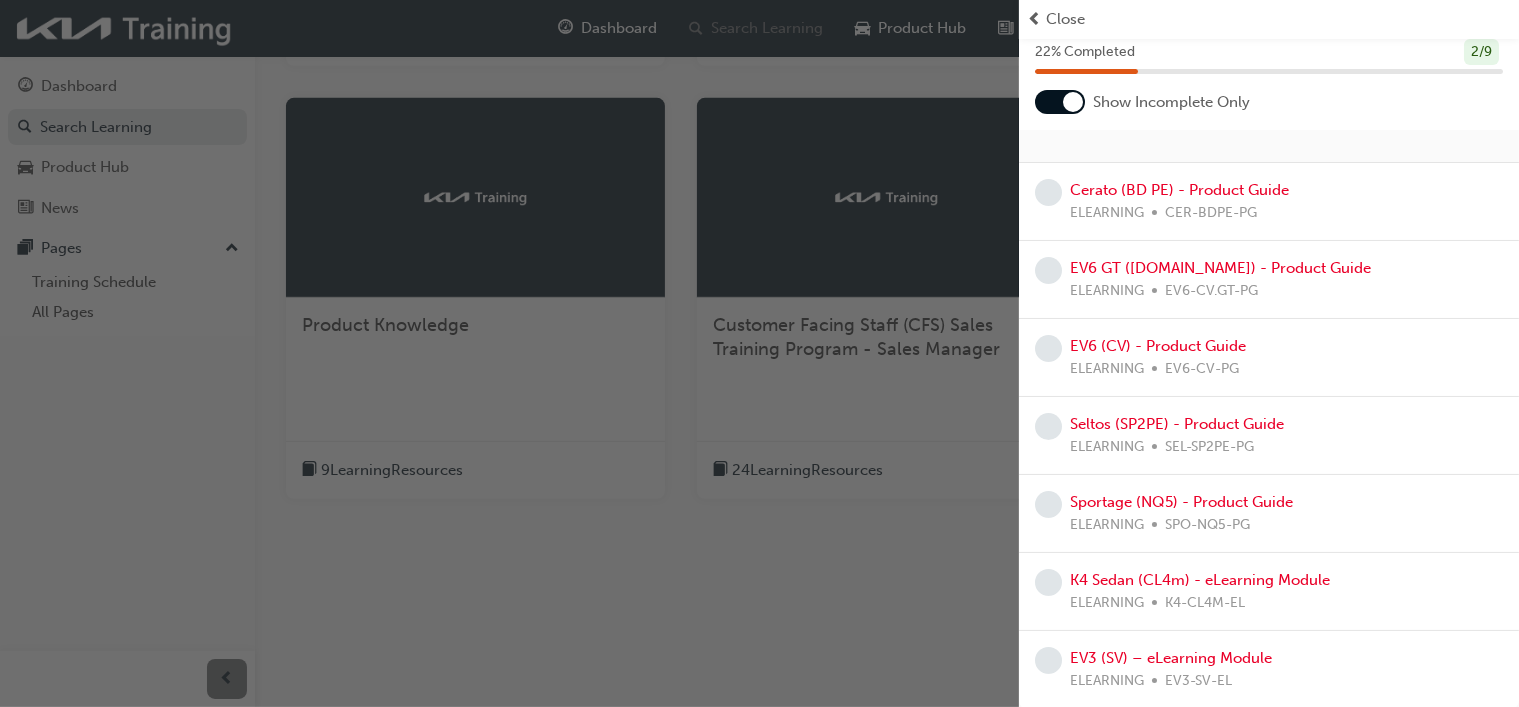scroll, scrollTop: 0, scrollLeft: 0, axis: both 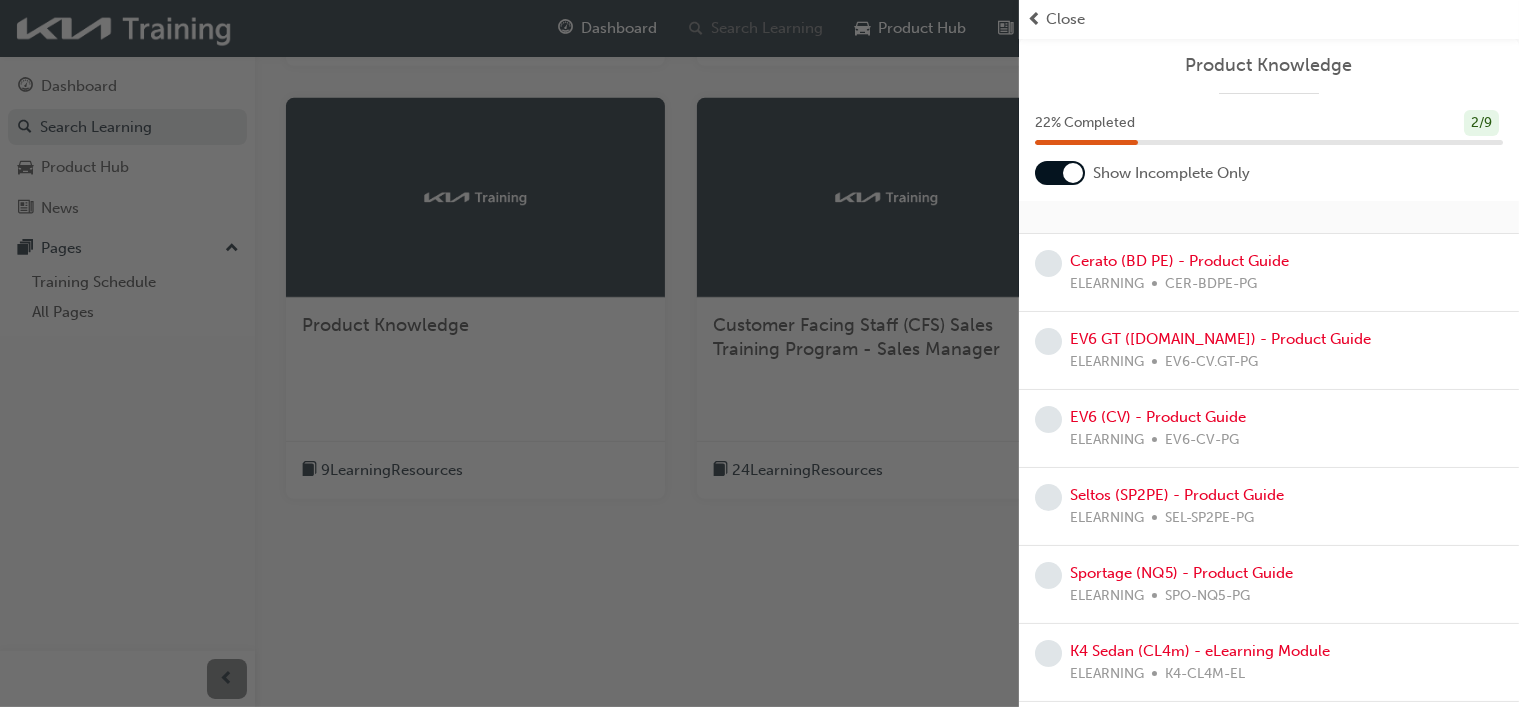 click at bounding box center [1060, 173] 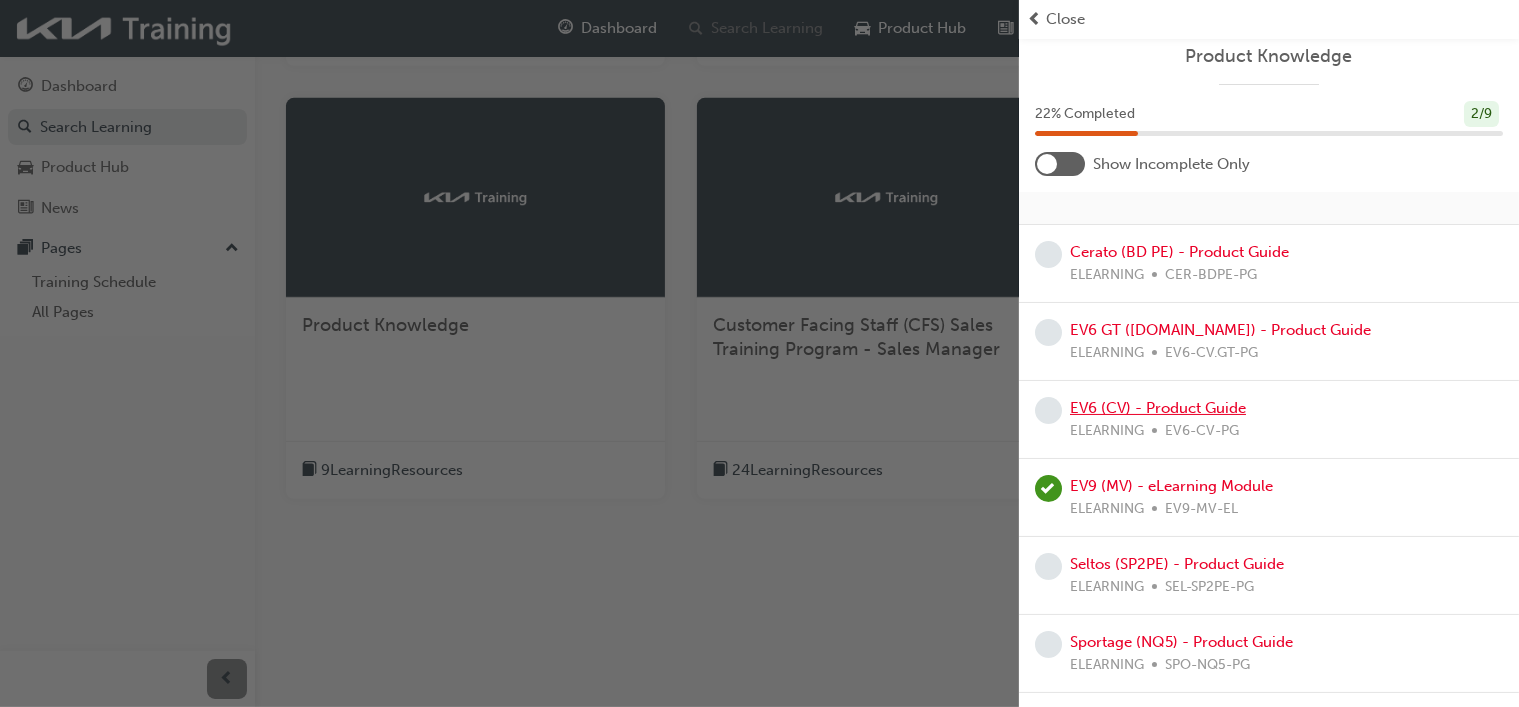 scroll, scrollTop: 0, scrollLeft: 0, axis: both 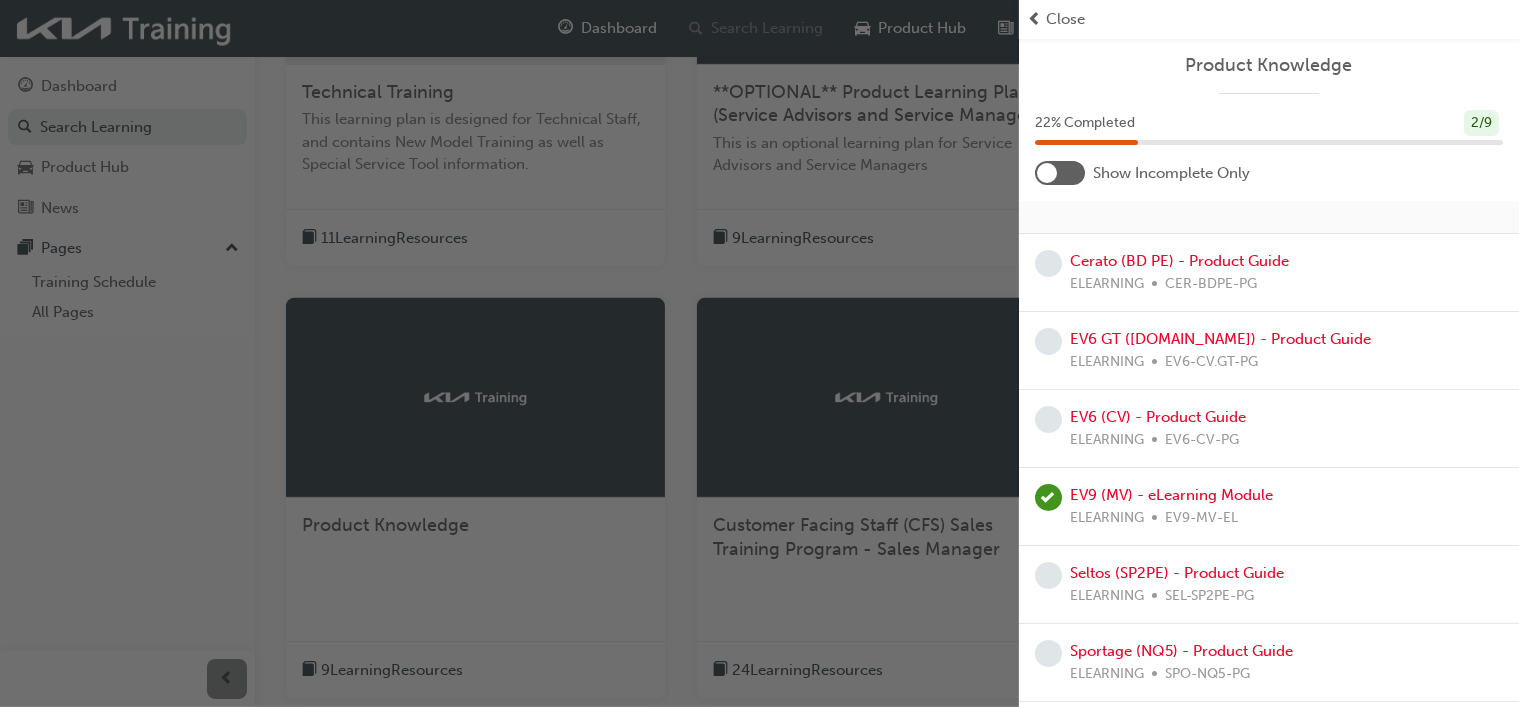 click at bounding box center (1060, 173) 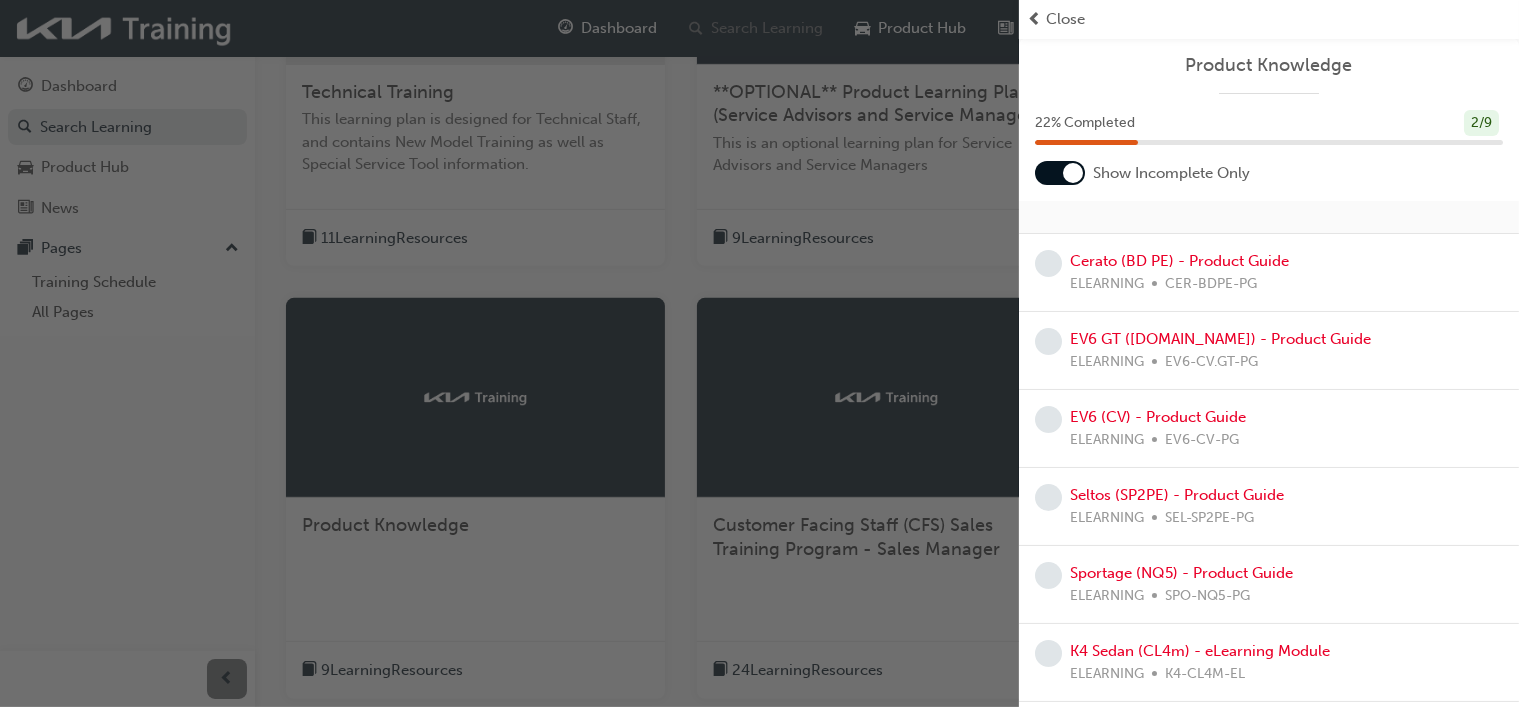 click at bounding box center (1060, 173) 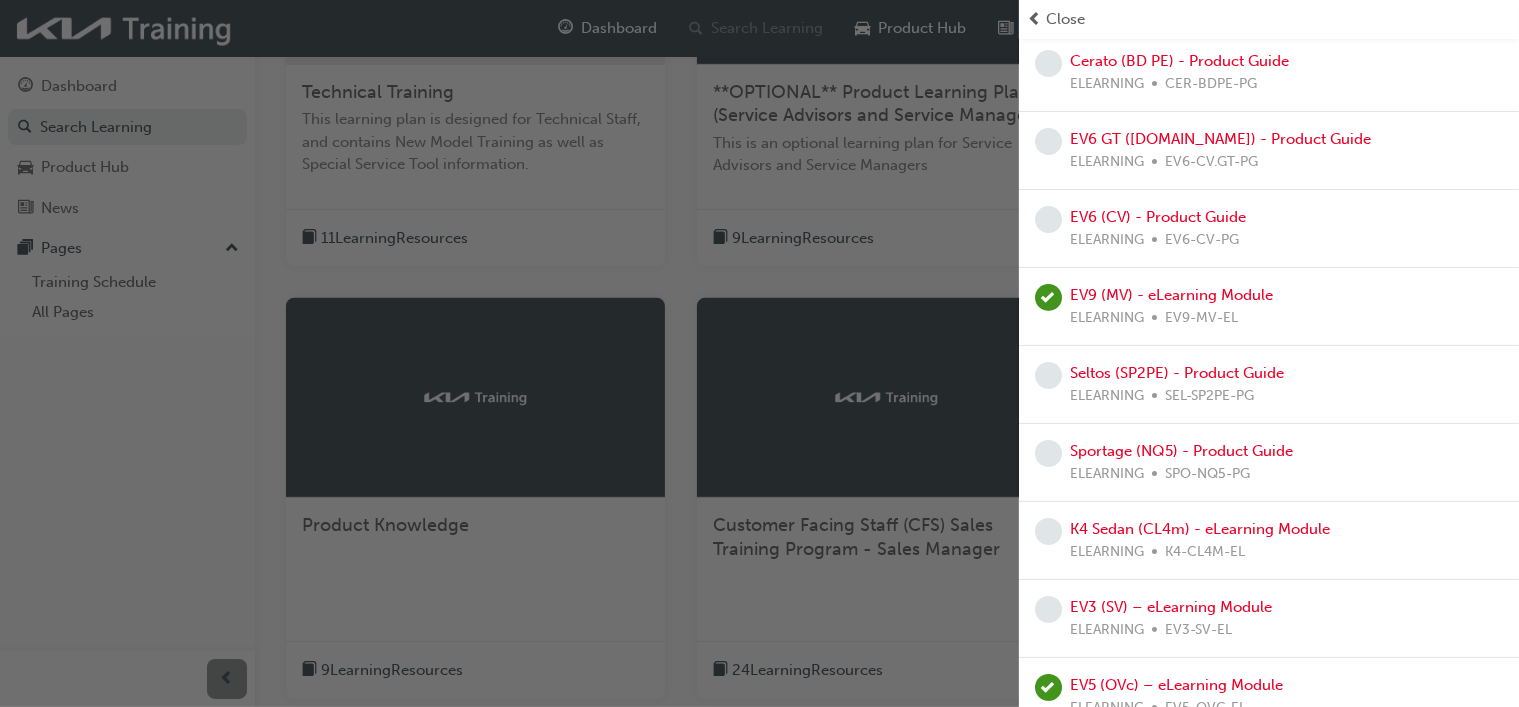 scroll, scrollTop: 226, scrollLeft: 0, axis: vertical 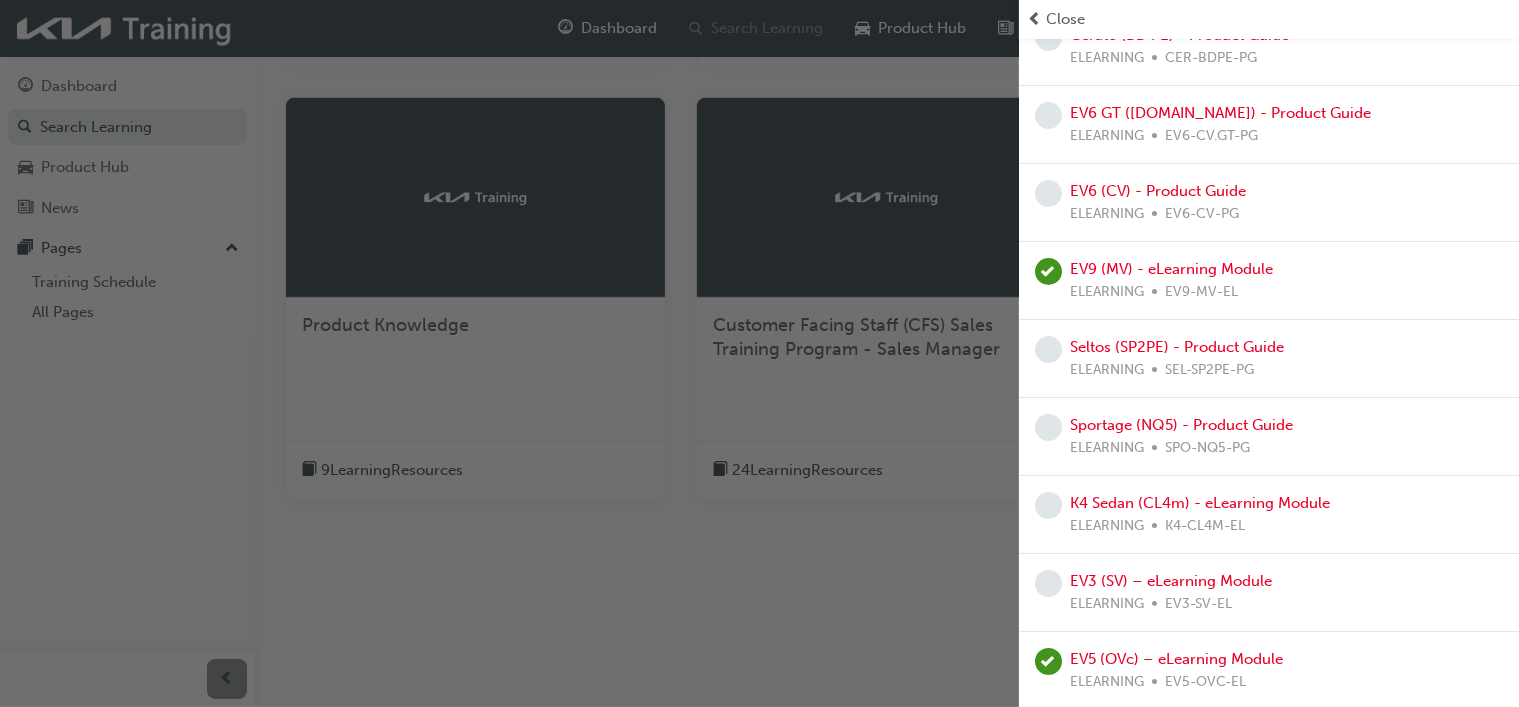 click at bounding box center [509, 353] 